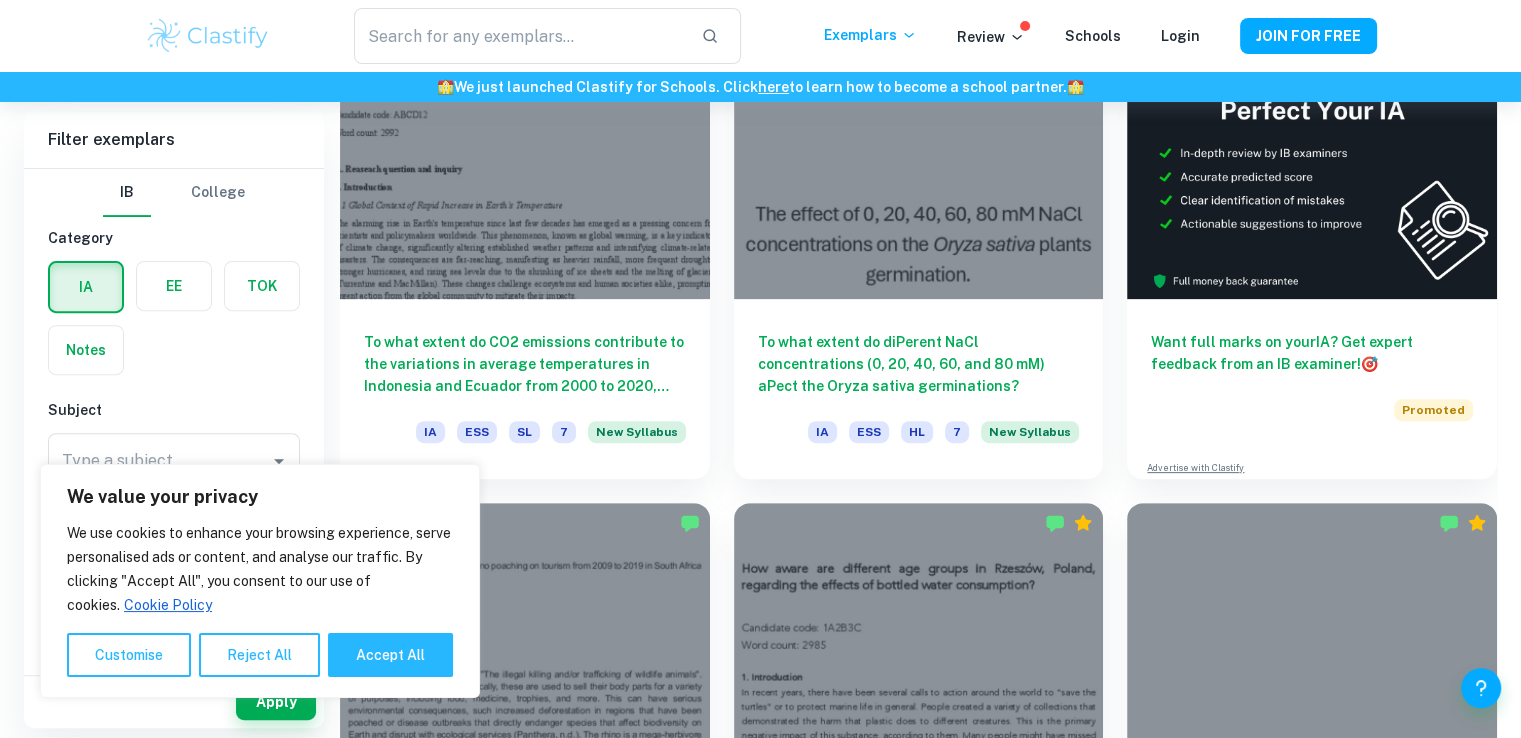 scroll, scrollTop: 667, scrollLeft: 0, axis: vertical 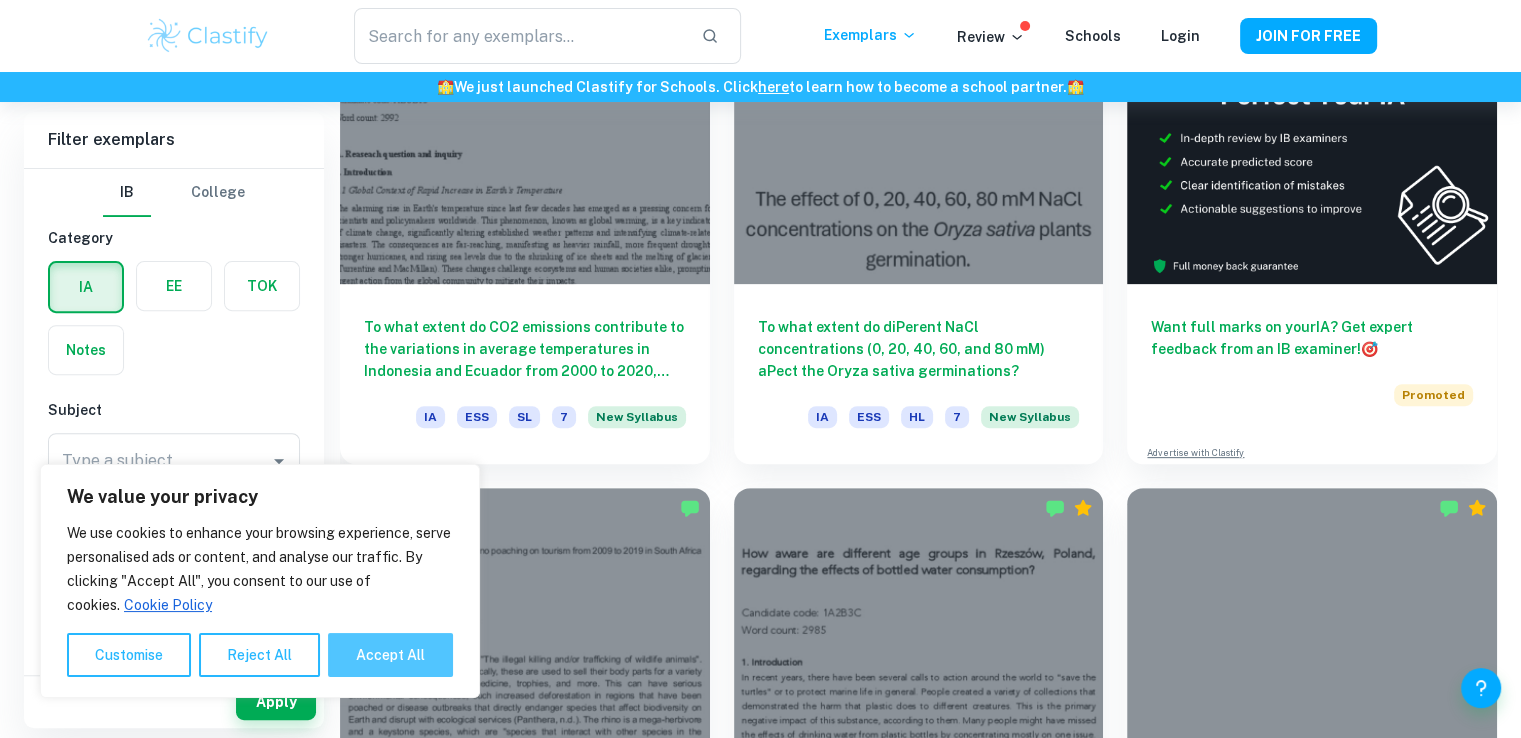 click on "Accept All" at bounding box center (390, 655) 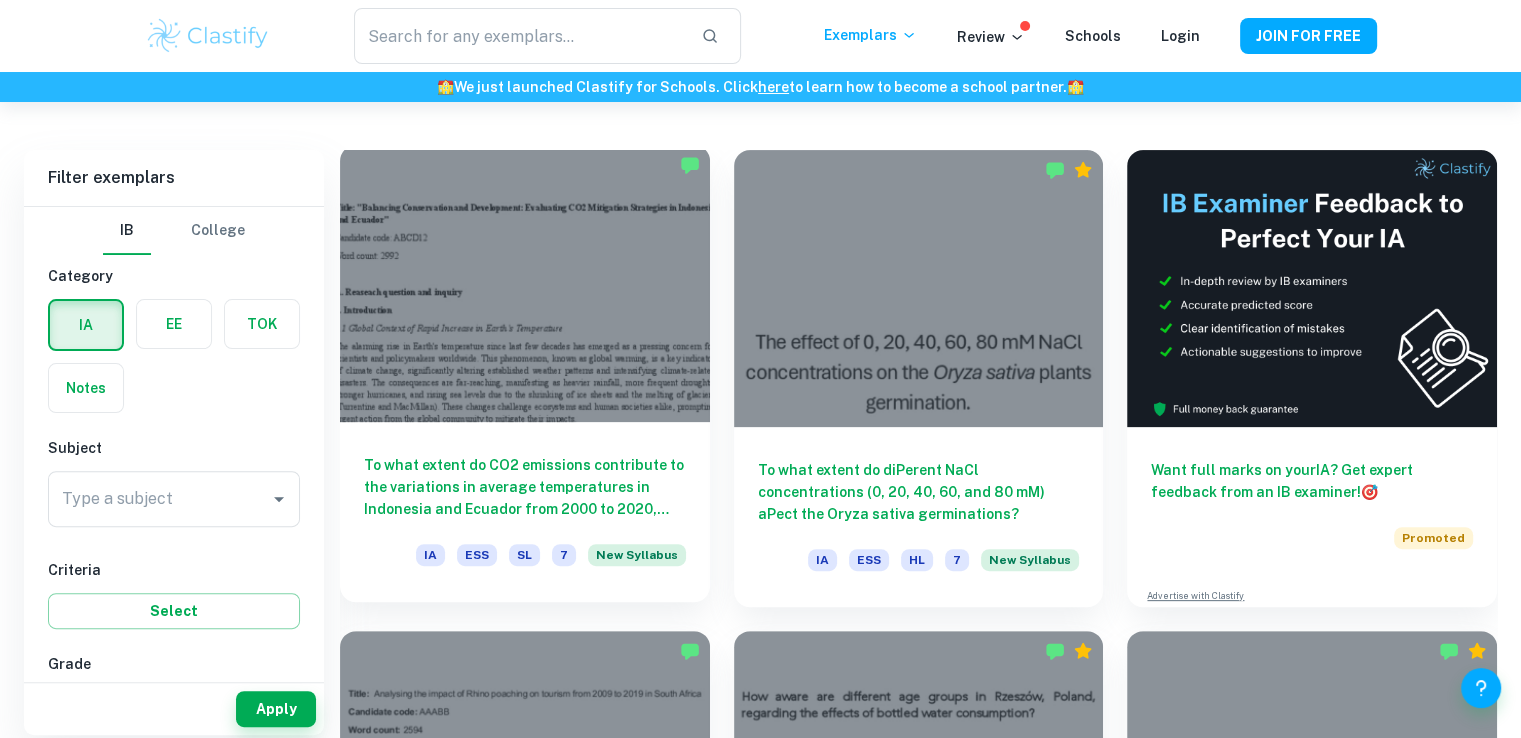 scroll, scrollTop: 532, scrollLeft: 0, axis: vertical 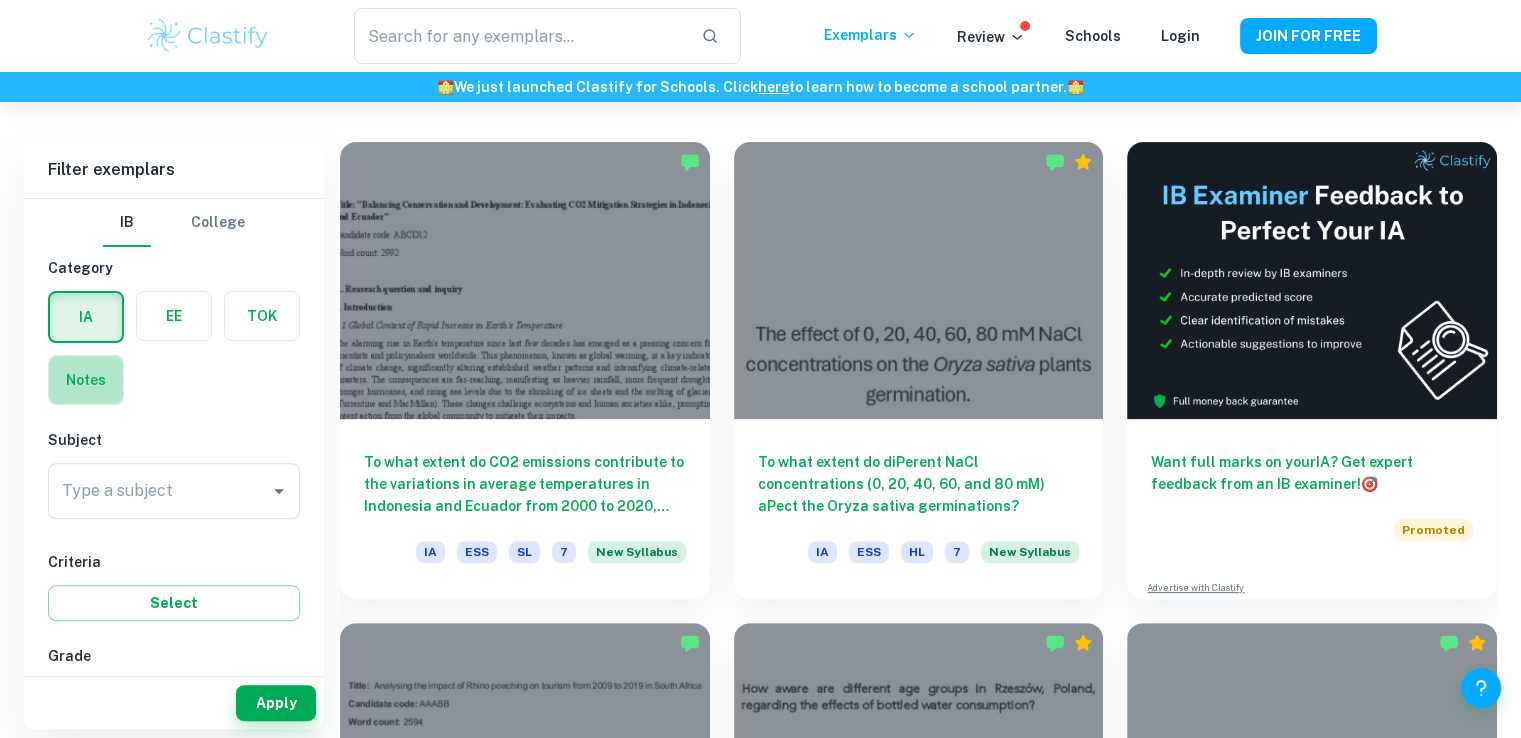 click at bounding box center (86, 380) 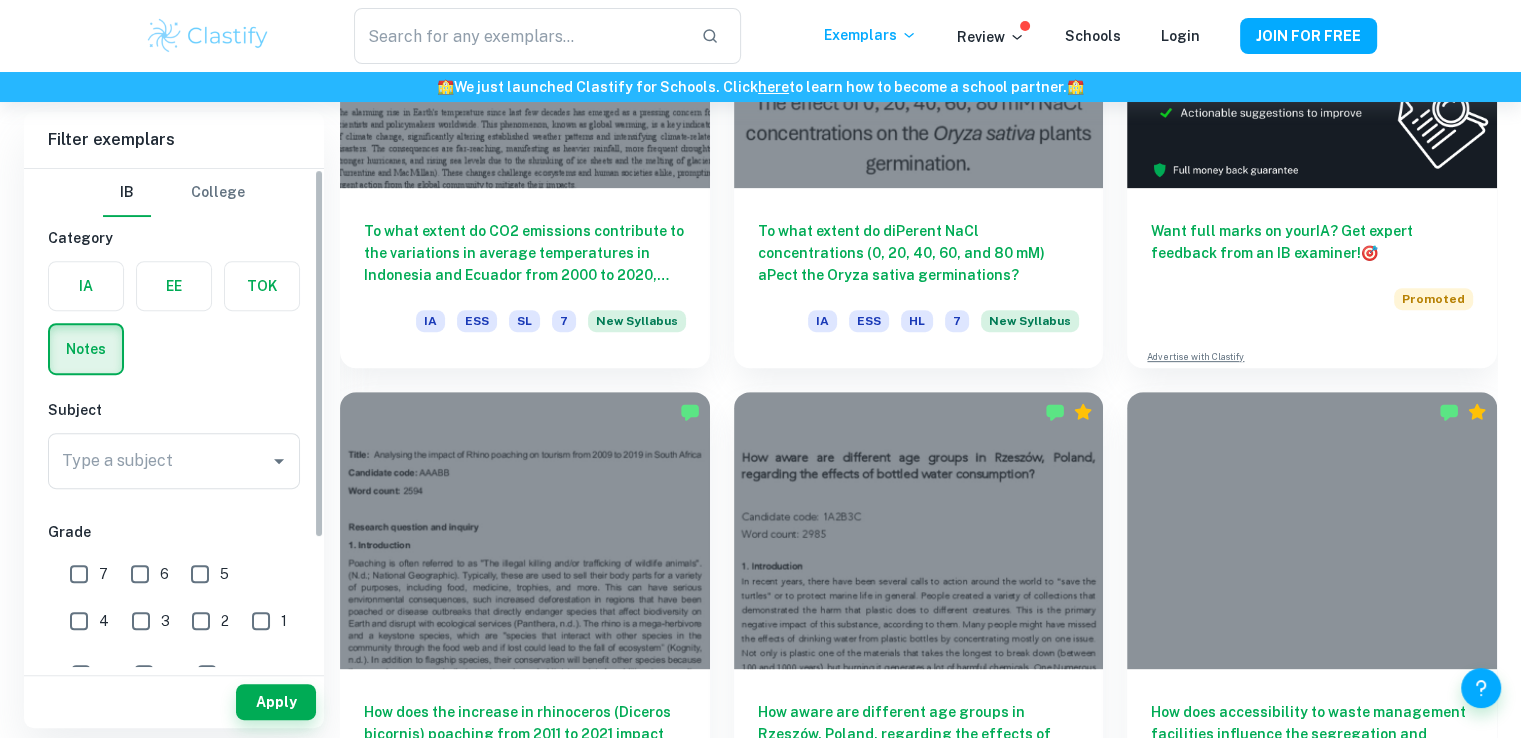 scroll, scrollTop: 766, scrollLeft: 0, axis: vertical 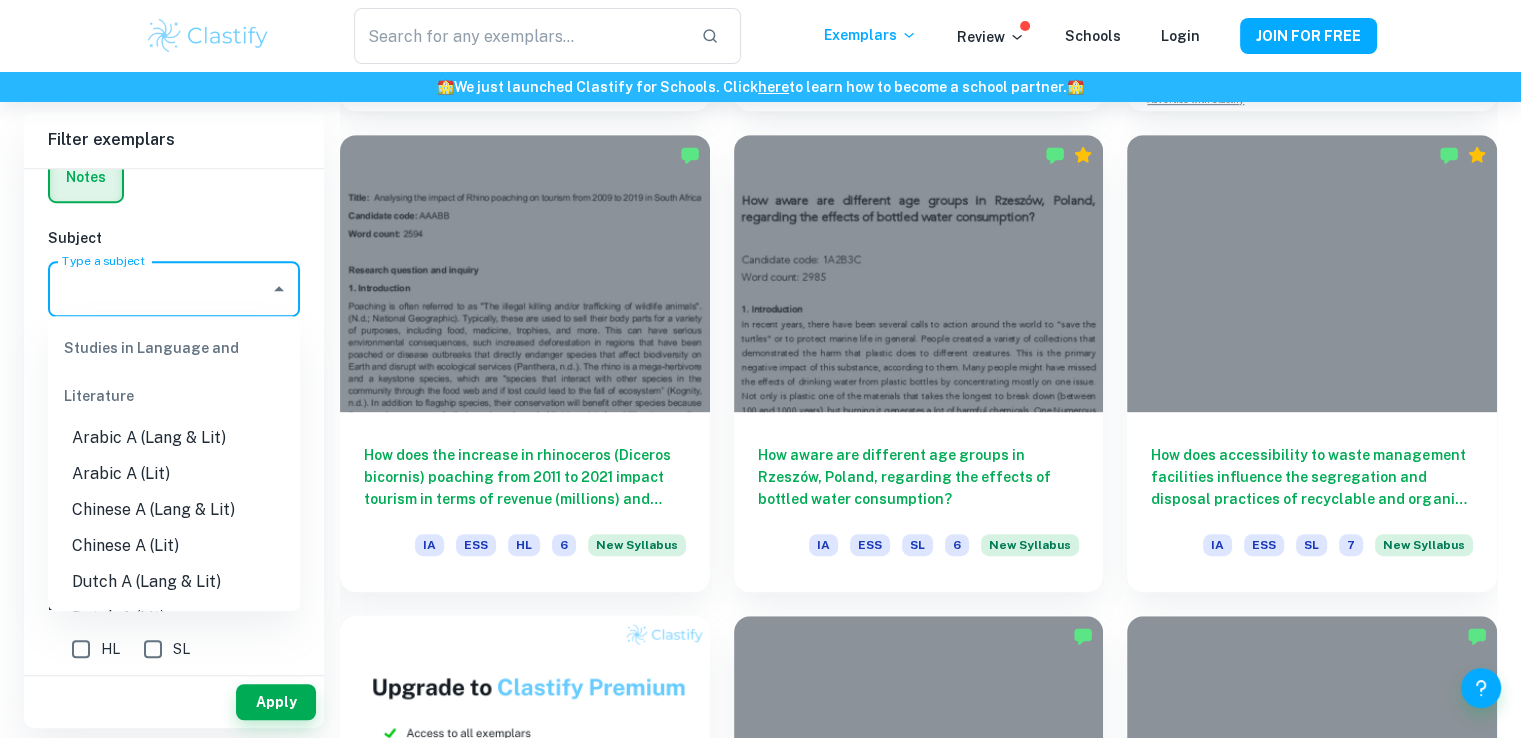 click on "Type a subject" at bounding box center (159, 289) 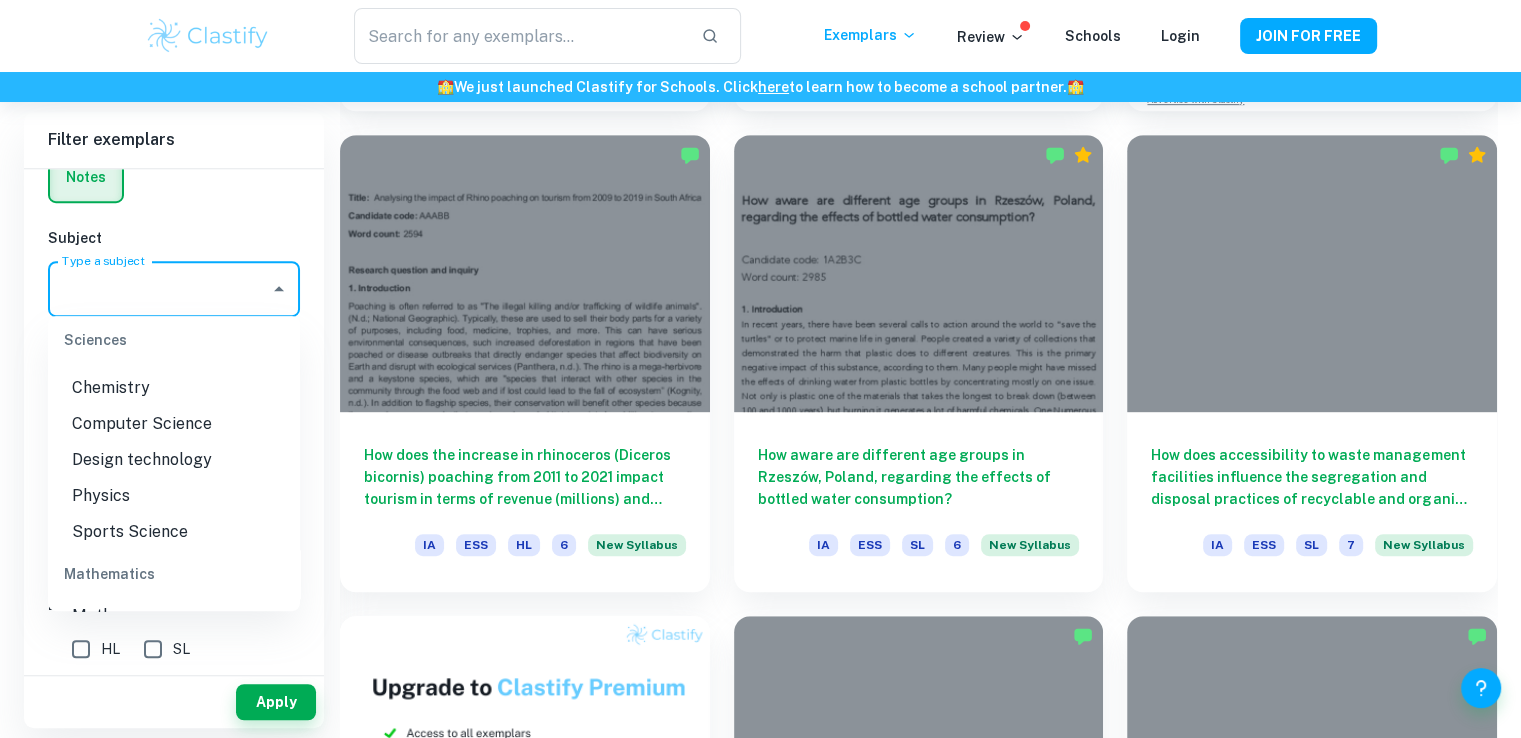 scroll, scrollTop: 2304, scrollLeft: 0, axis: vertical 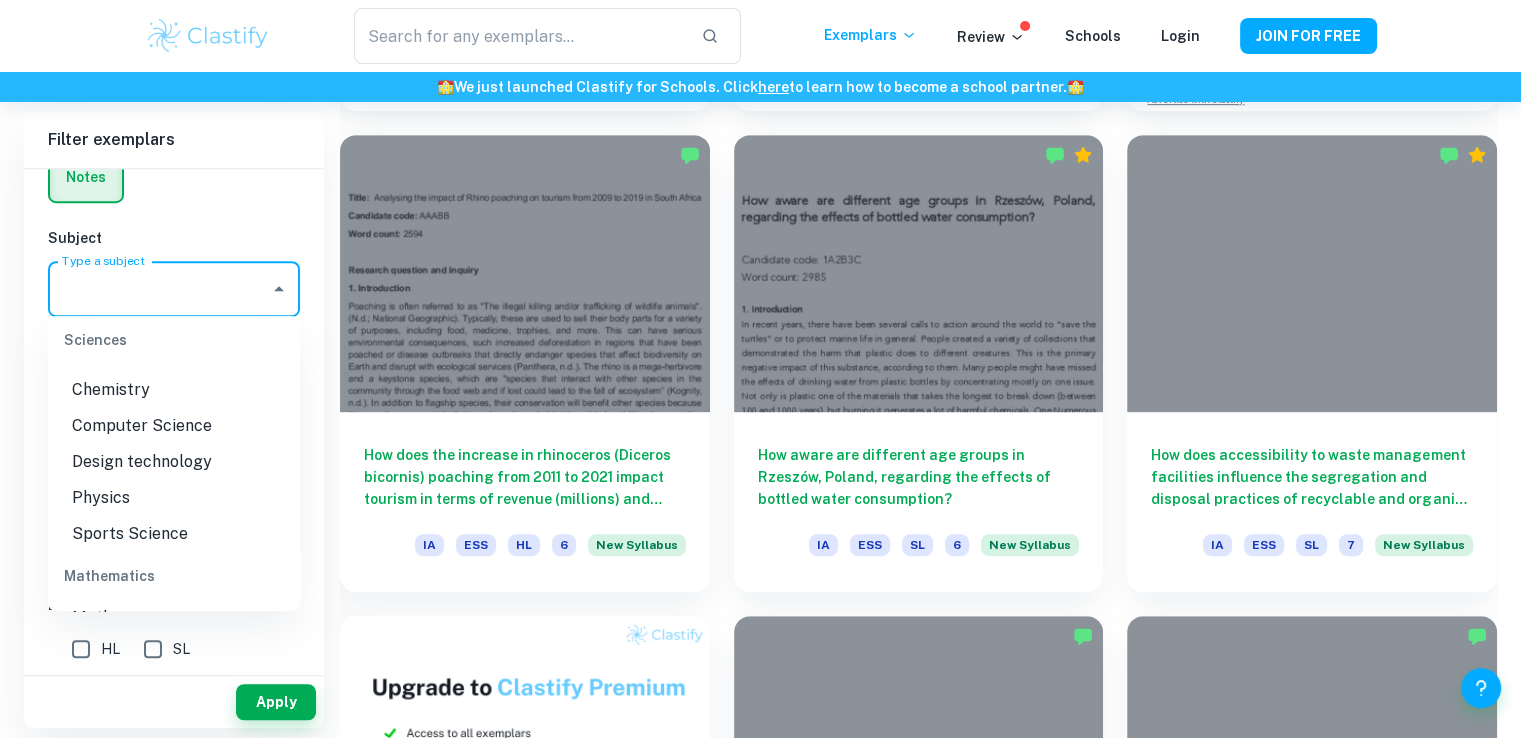 click on "Biology" at bounding box center (174, 354) 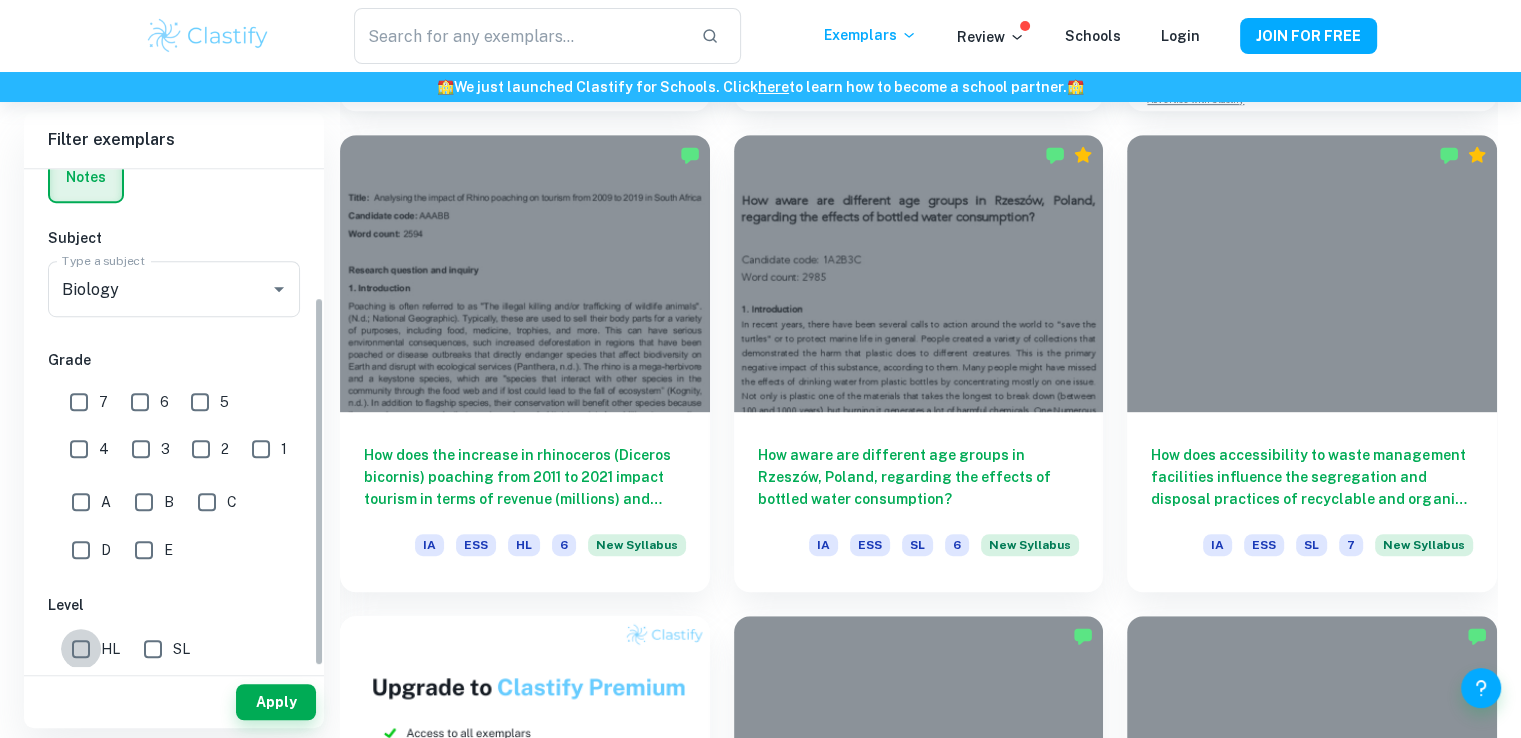 click on "HL" at bounding box center (81, 649) 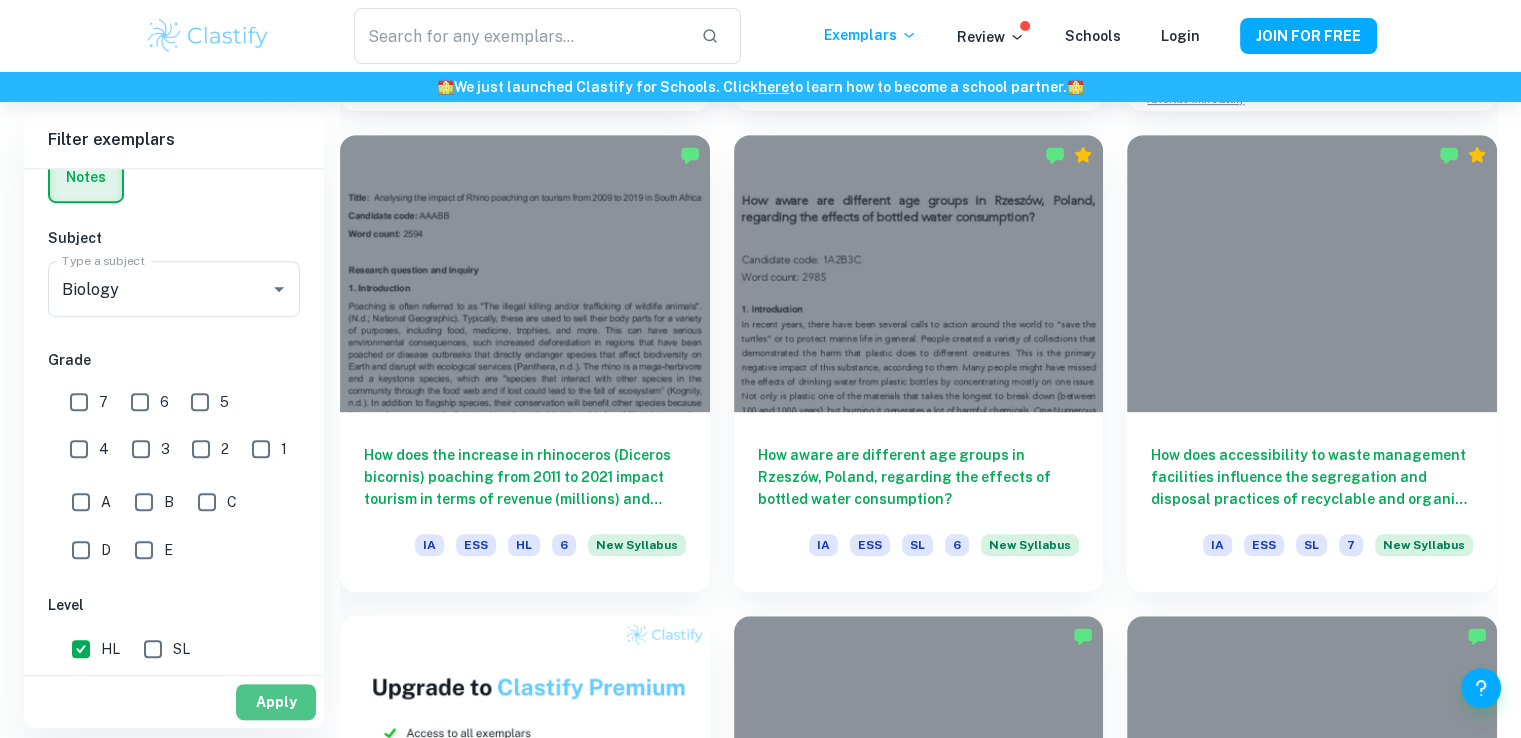 click on "Apply" at bounding box center [276, 702] 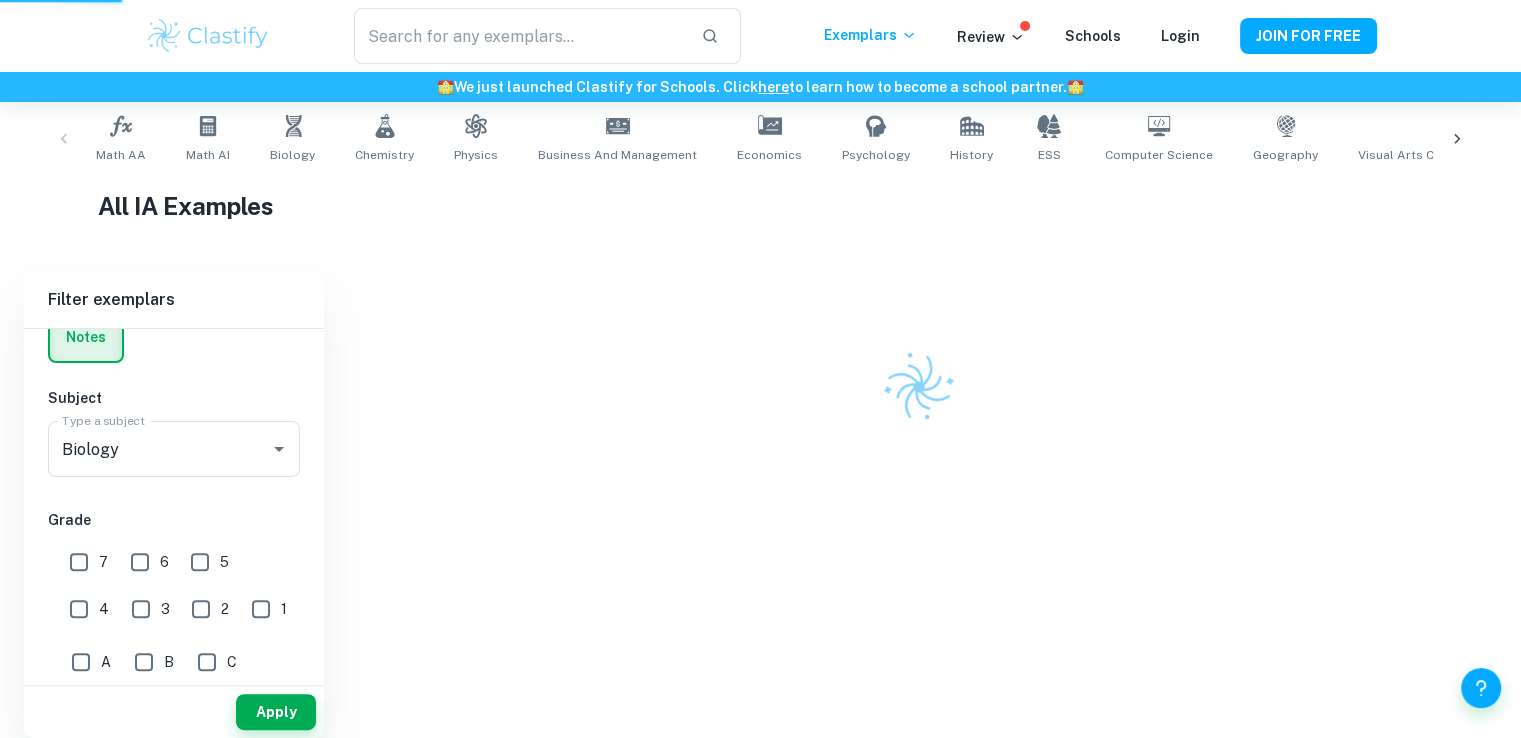 scroll, scrollTop: 372, scrollLeft: 0, axis: vertical 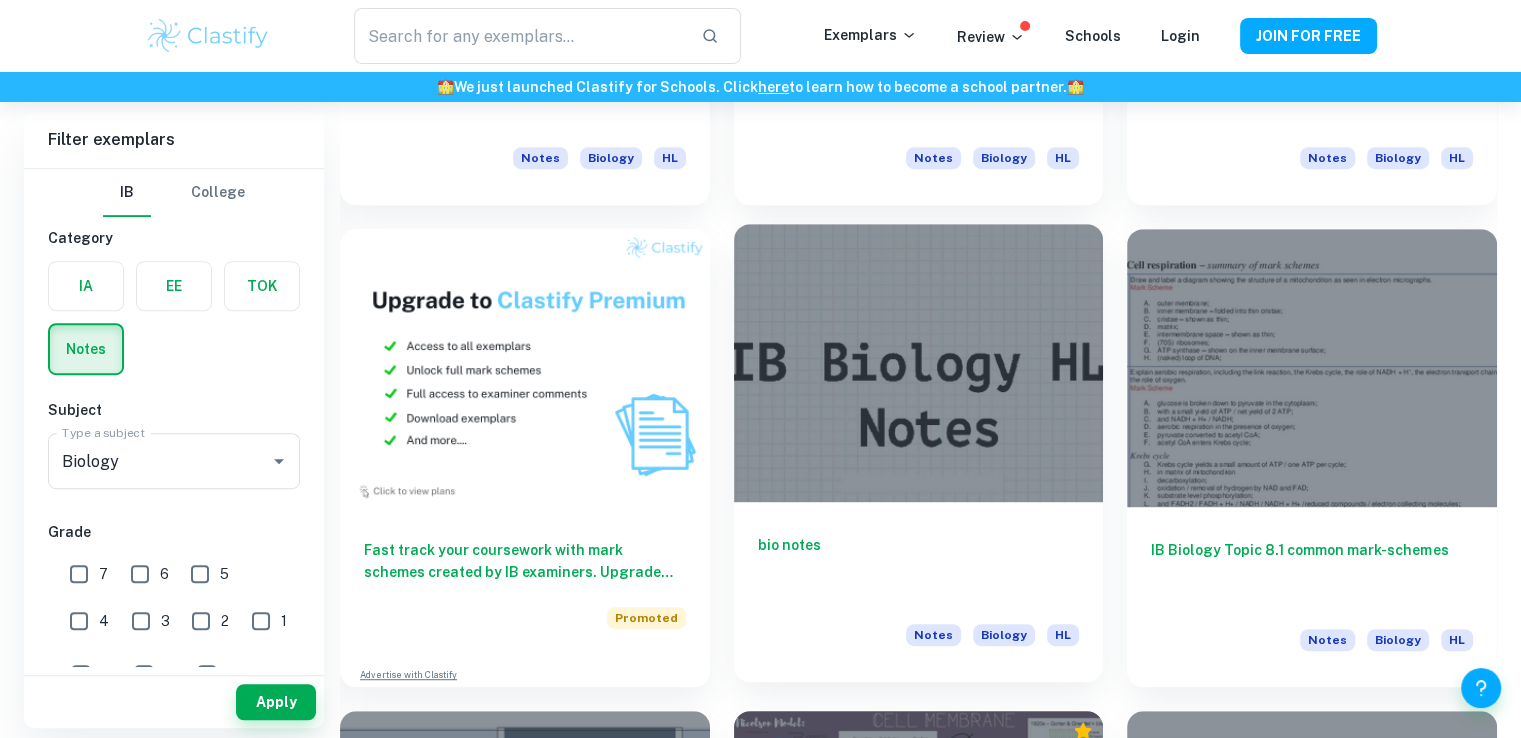 click at bounding box center [919, 362] 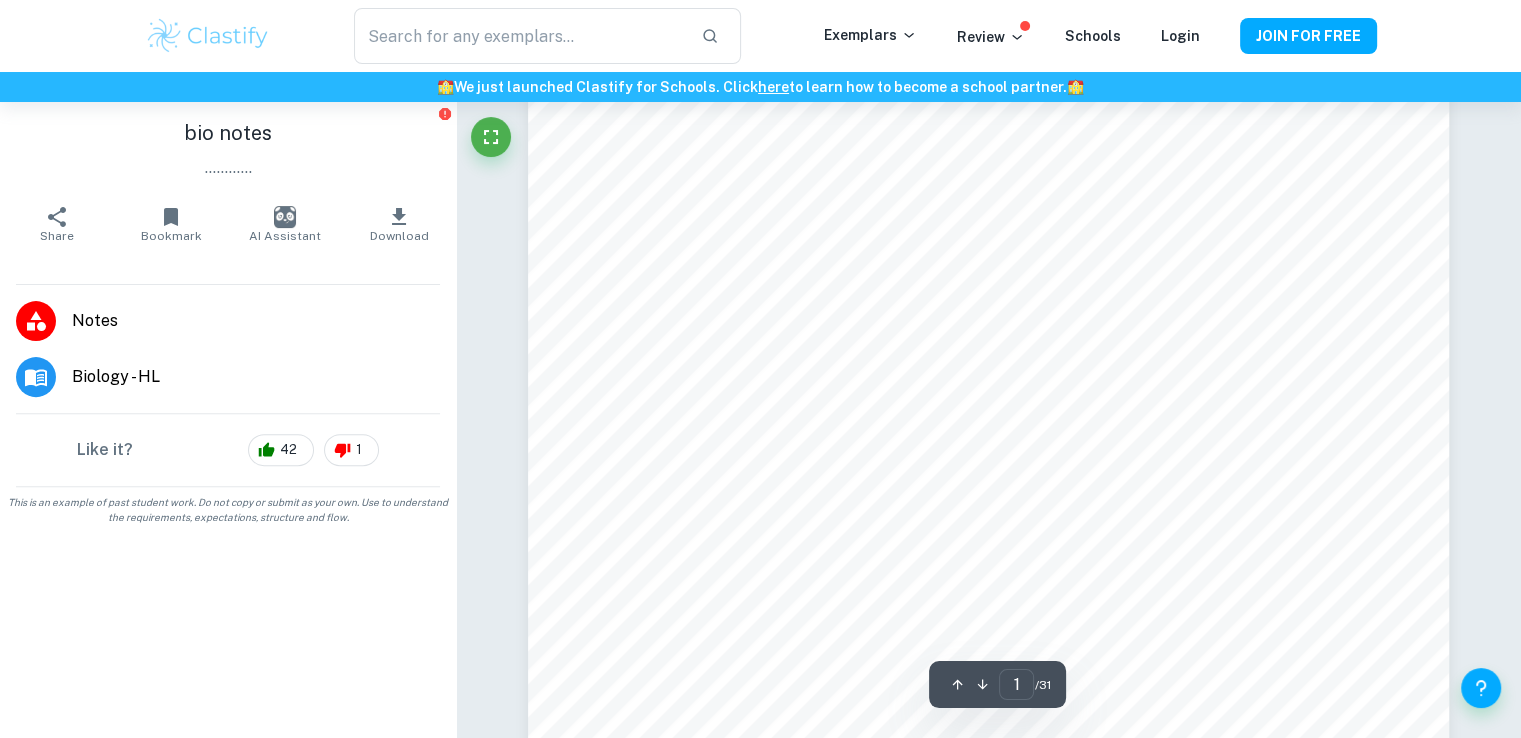 scroll, scrollTop: 564, scrollLeft: 0, axis: vertical 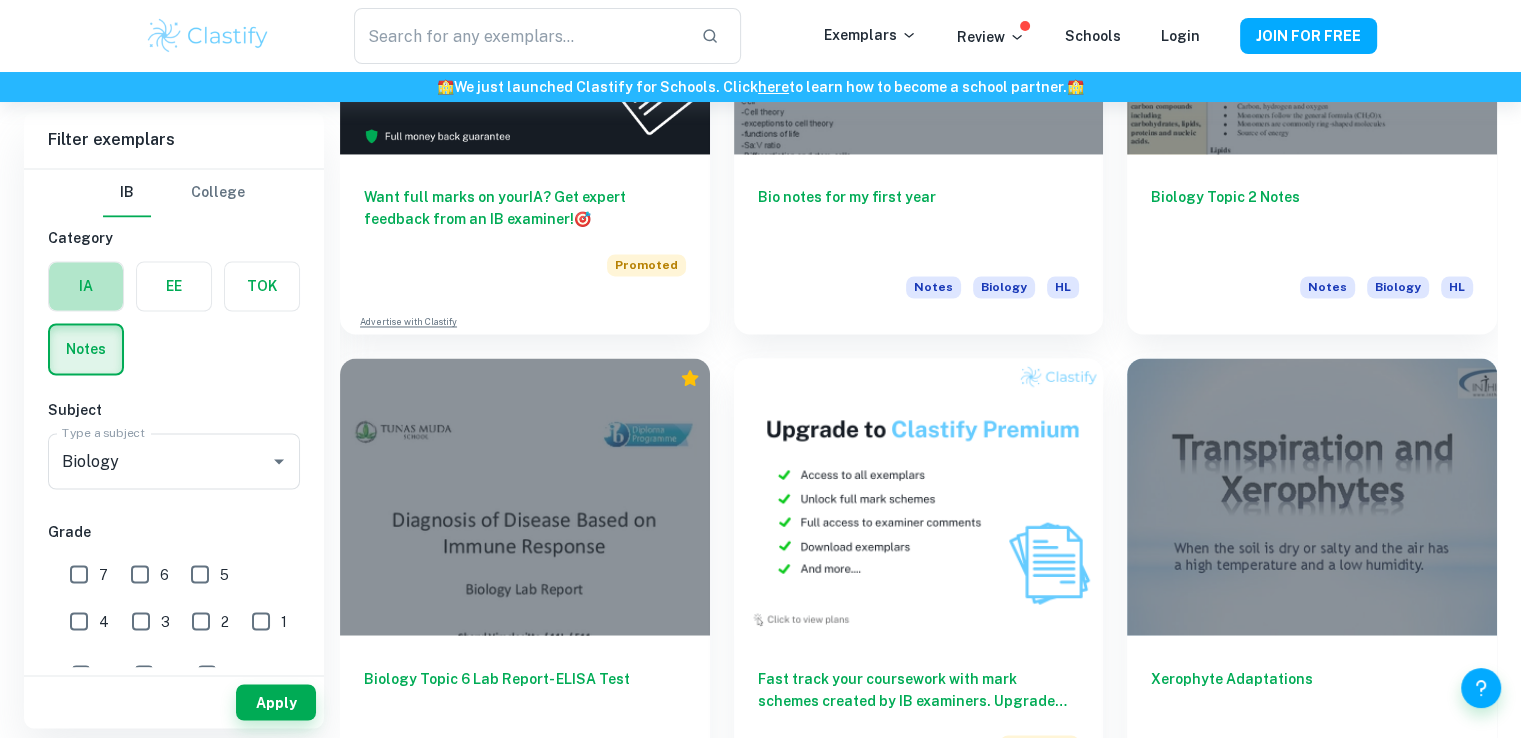 click at bounding box center [86, 286] 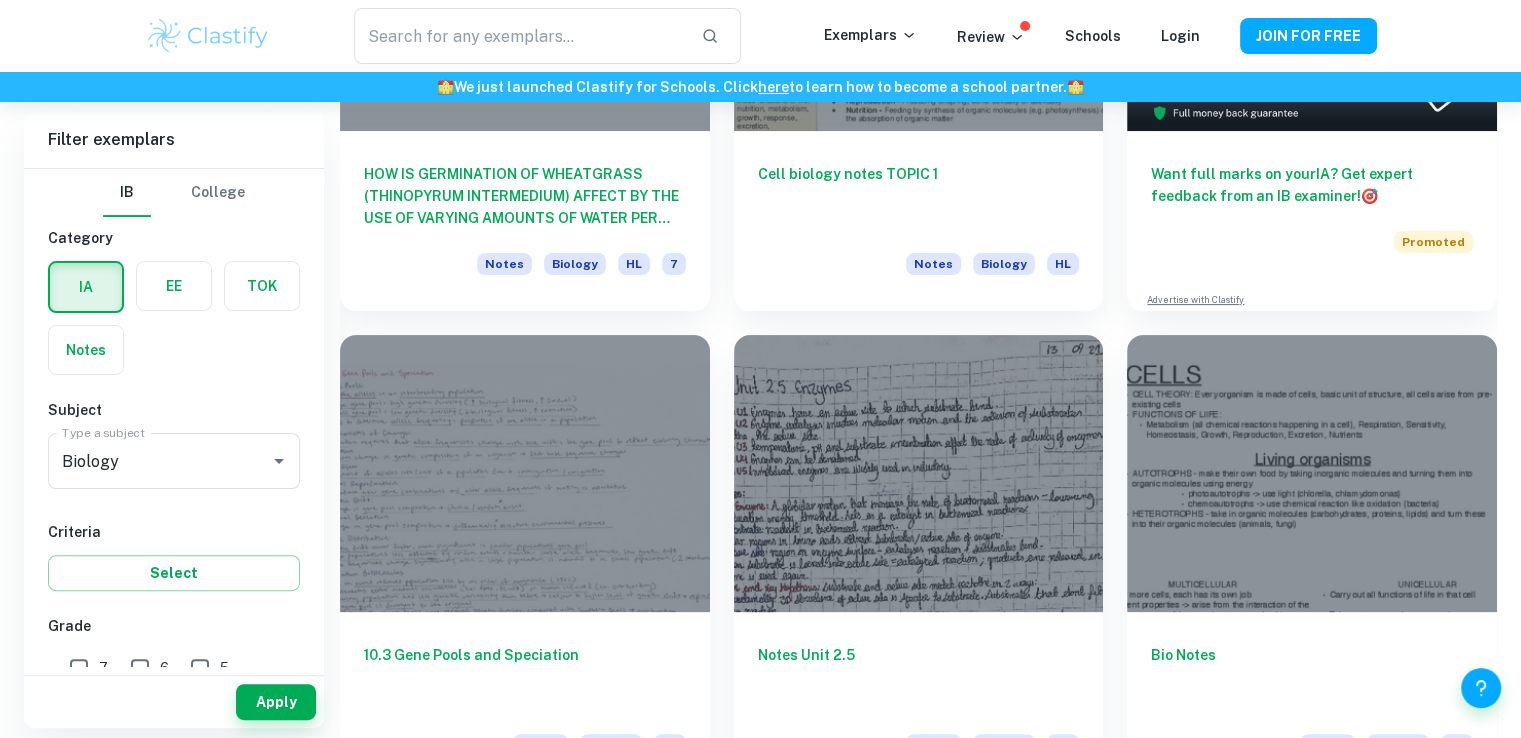 scroll, scrollTop: 0, scrollLeft: 0, axis: both 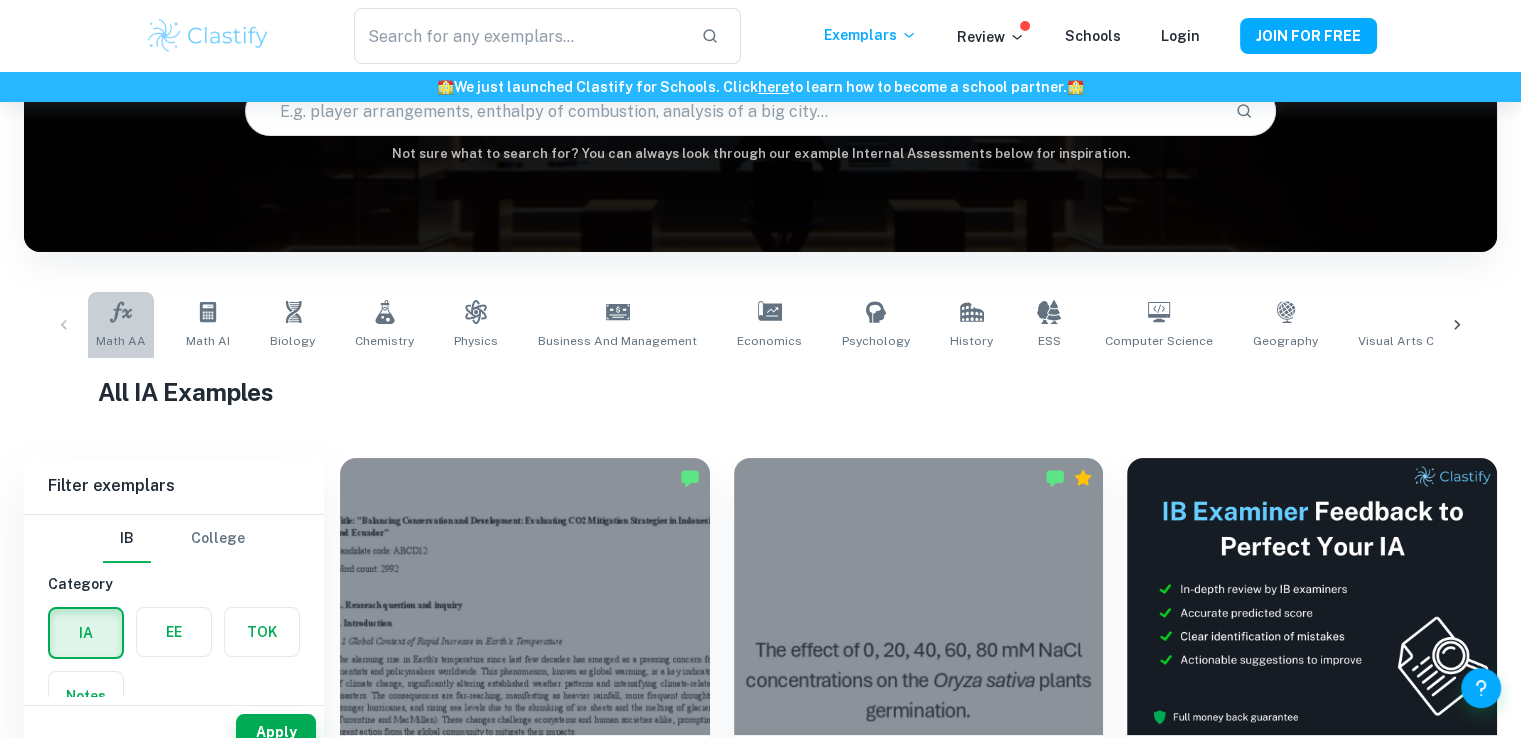 click on "Math AA" at bounding box center (121, 325) 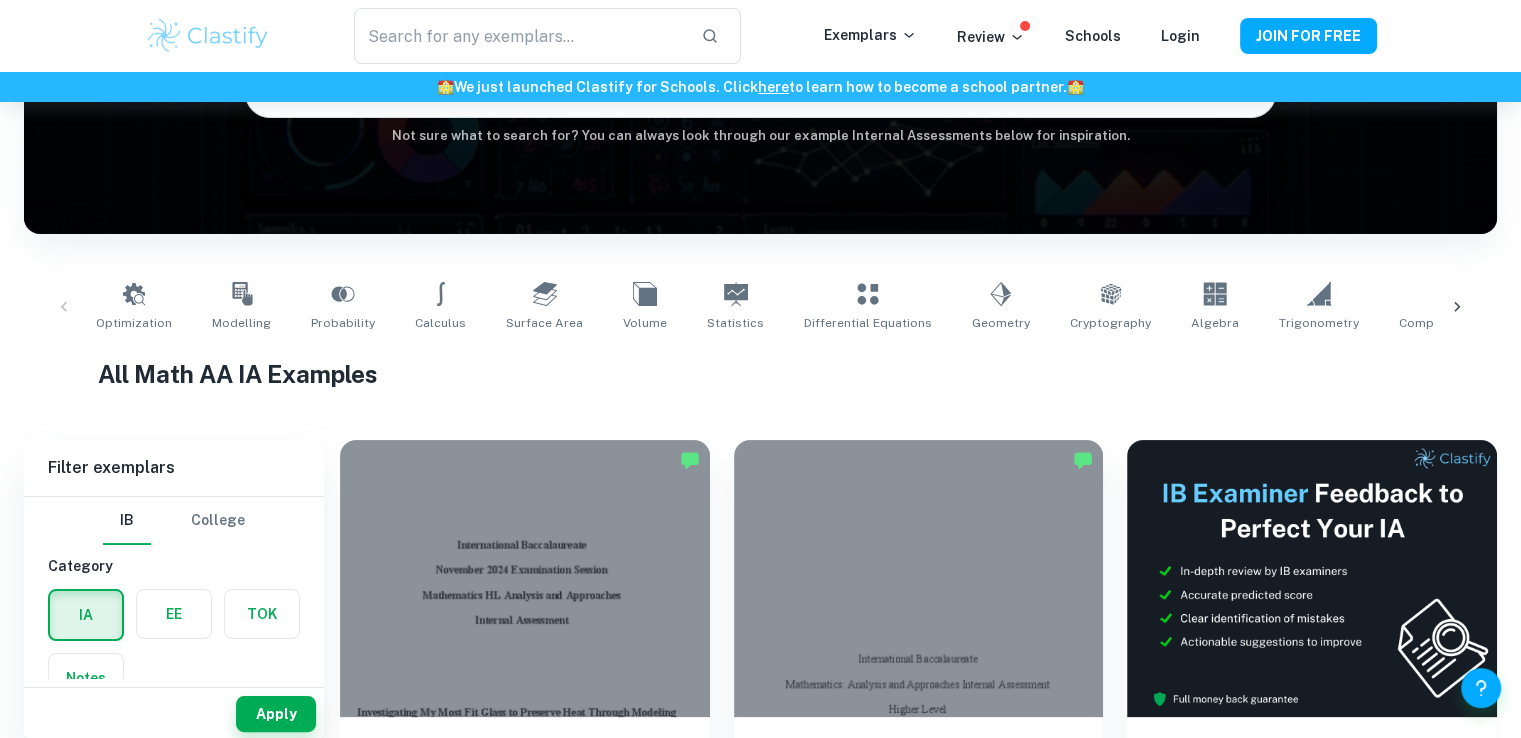scroll, scrollTop: 235, scrollLeft: 0, axis: vertical 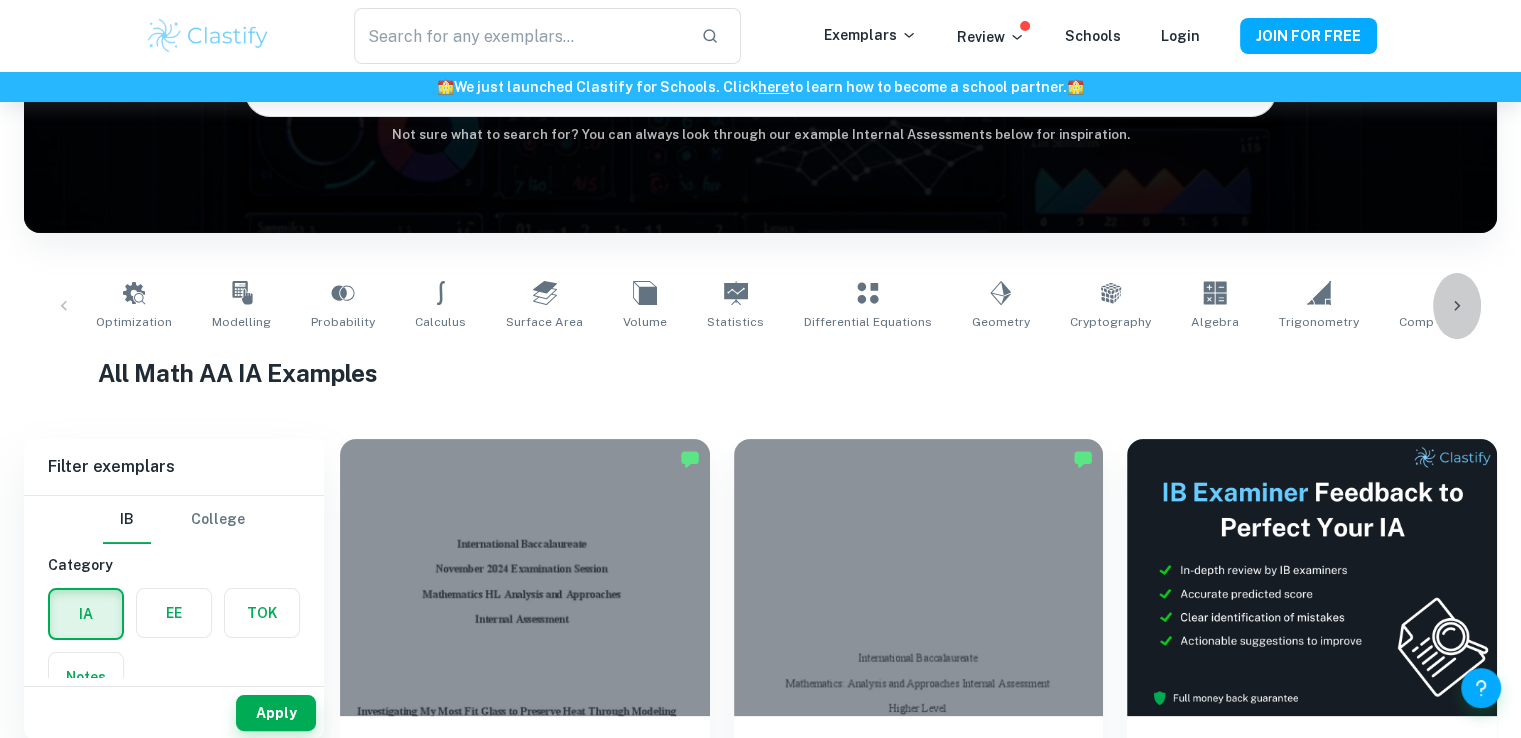 click at bounding box center [1457, 306] 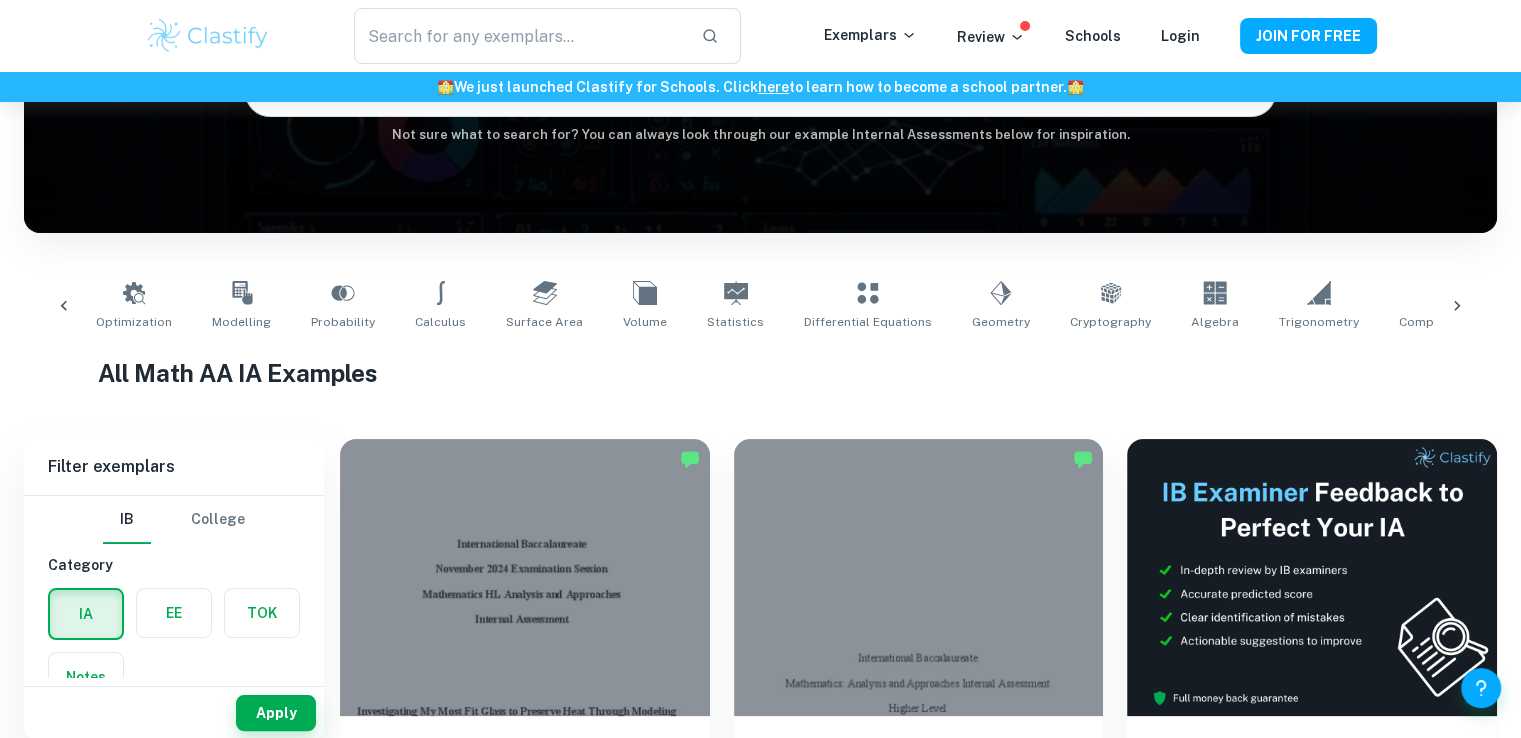 scroll, scrollTop: 0, scrollLeft: 328, axis: horizontal 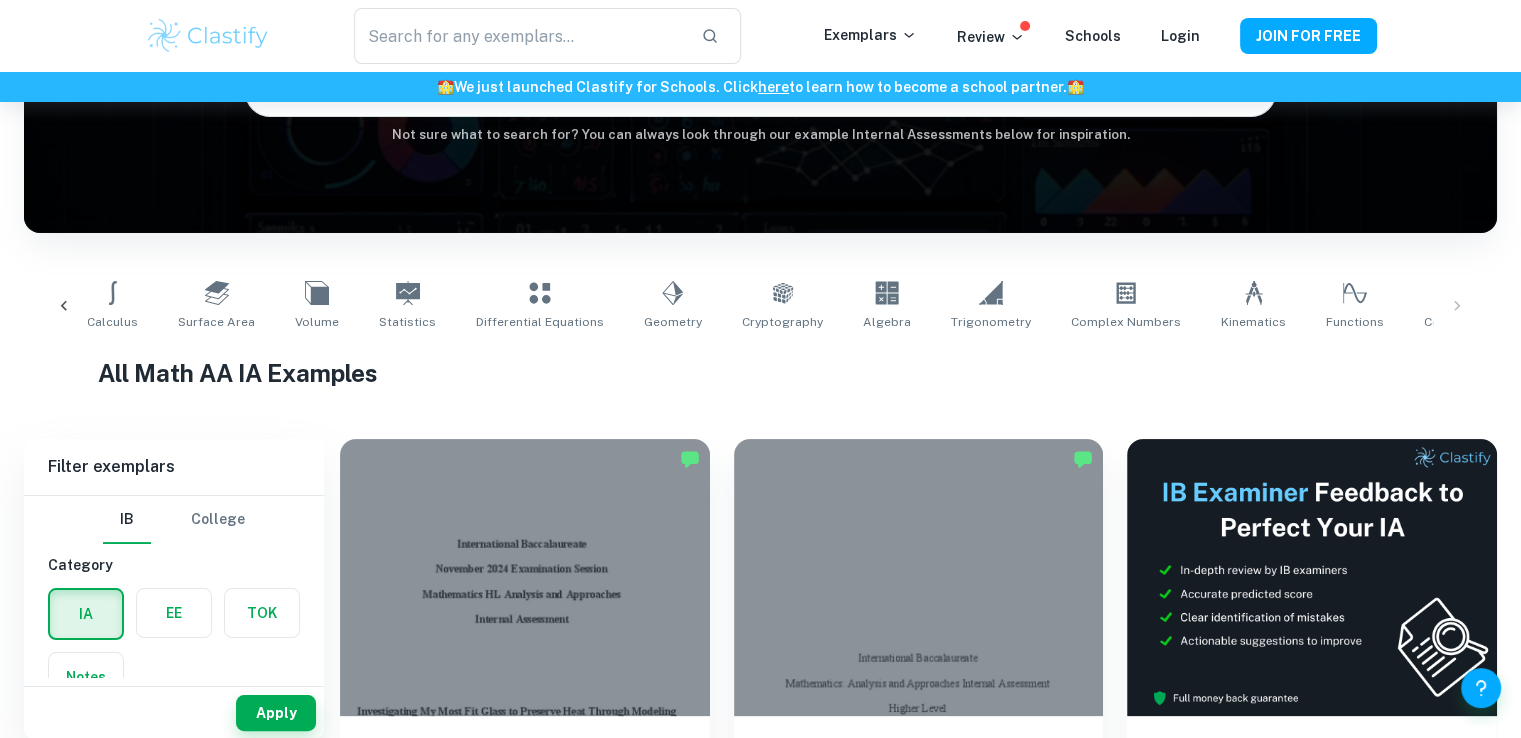 click on "Optimization Modelling Probability Calculus Surface Area Volume Statistics Differential Equations Geometry Cryptography Algebra Trigonometry Complex Numbers Kinematics Functions Correlation" at bounding box center (760, 306) 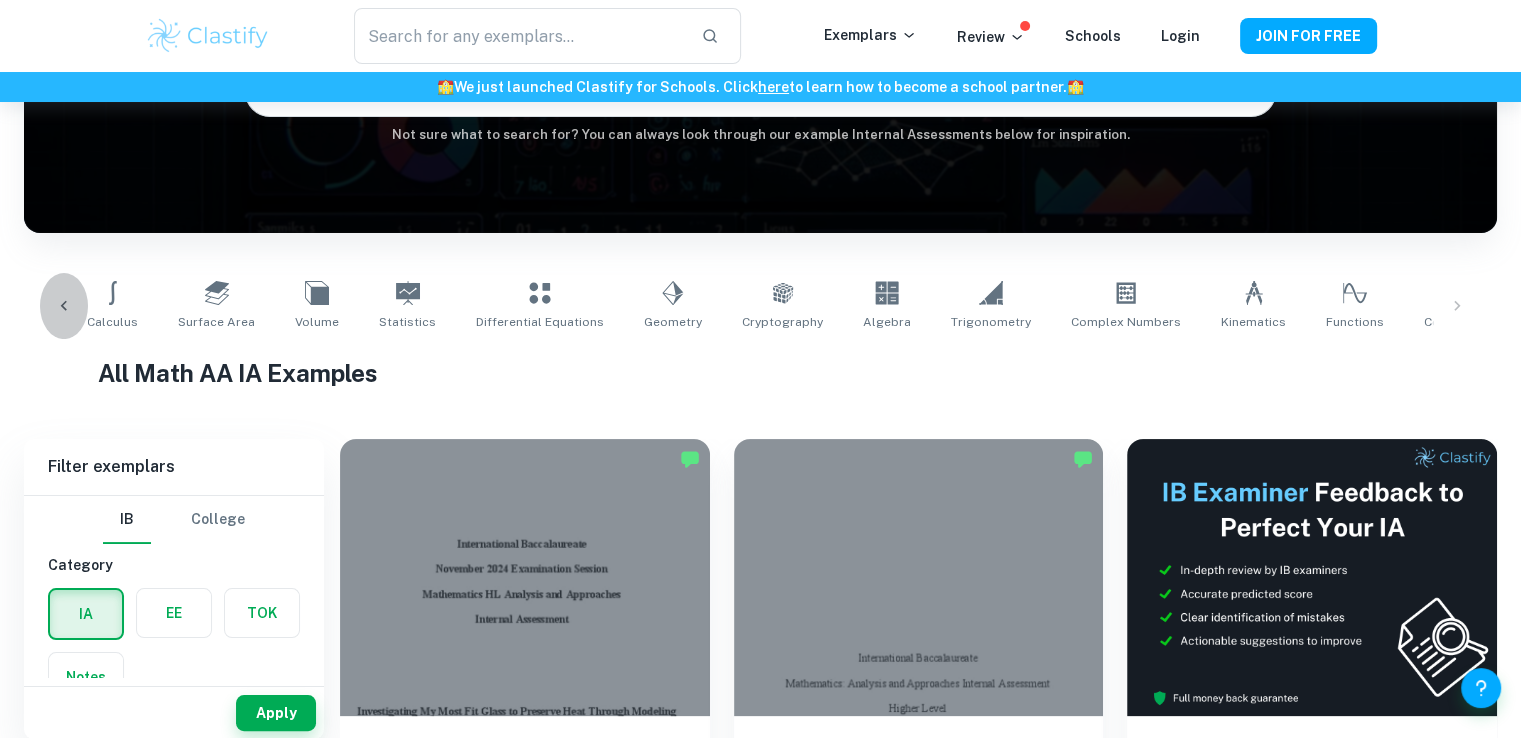 click 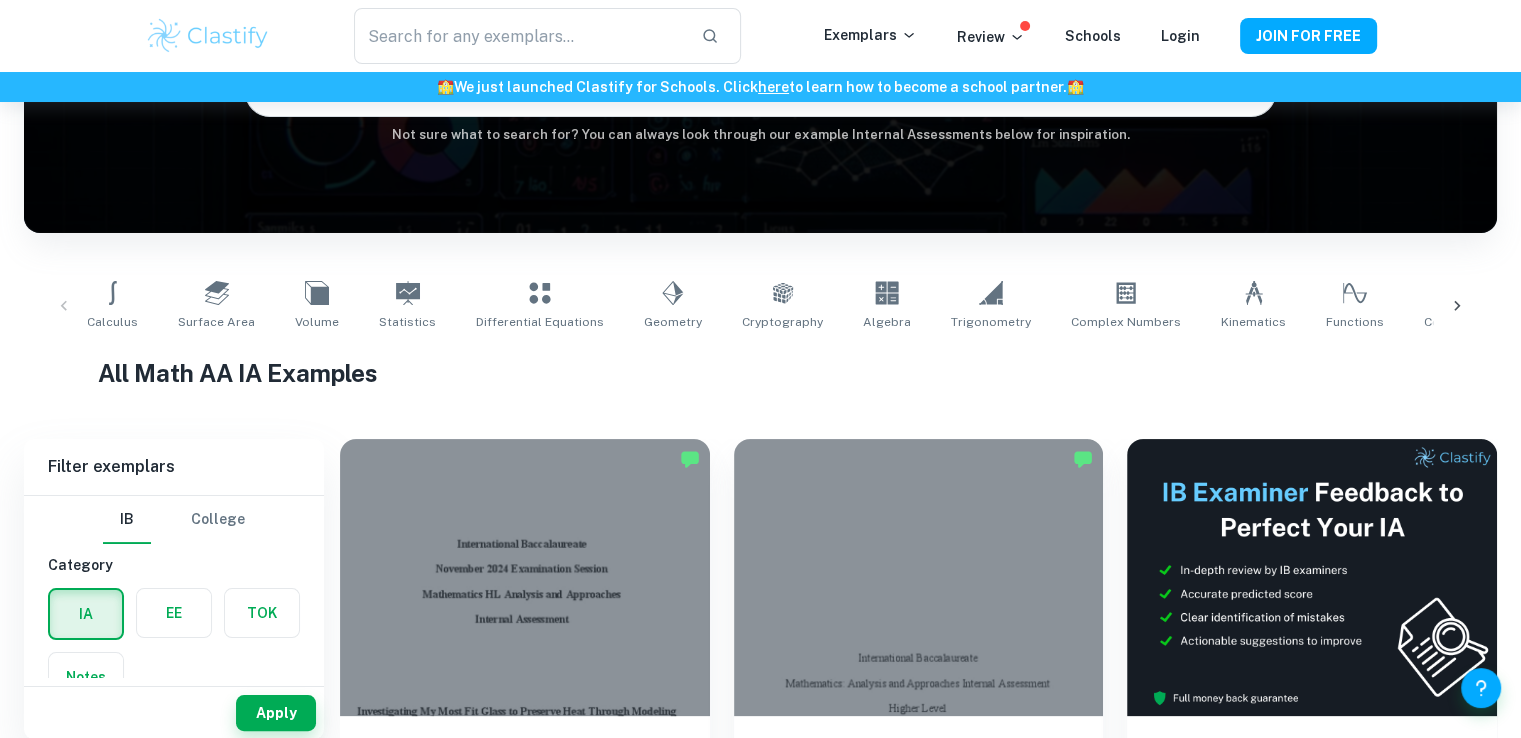 scroll, scrollTop: 0, scrollLeft: 0, axis: both 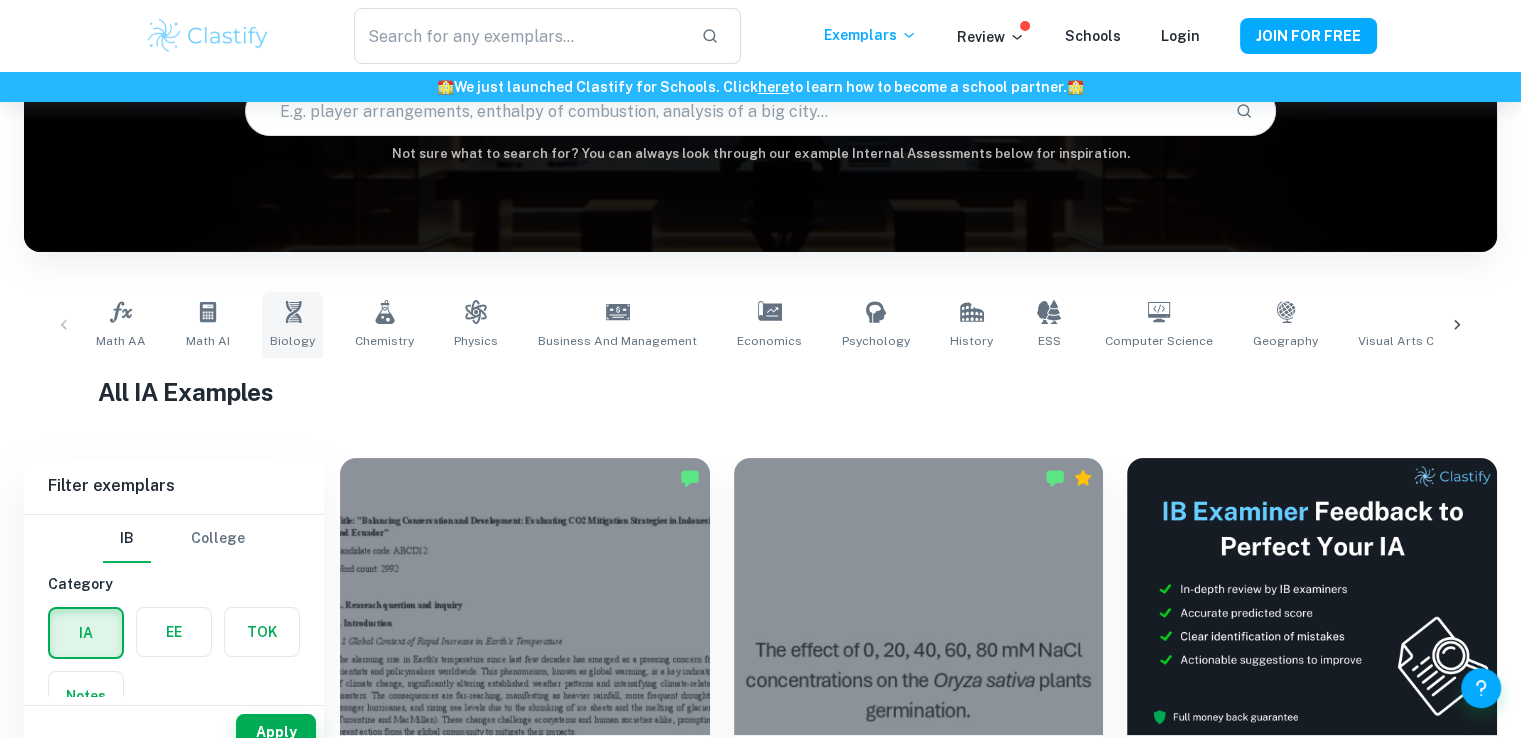 click 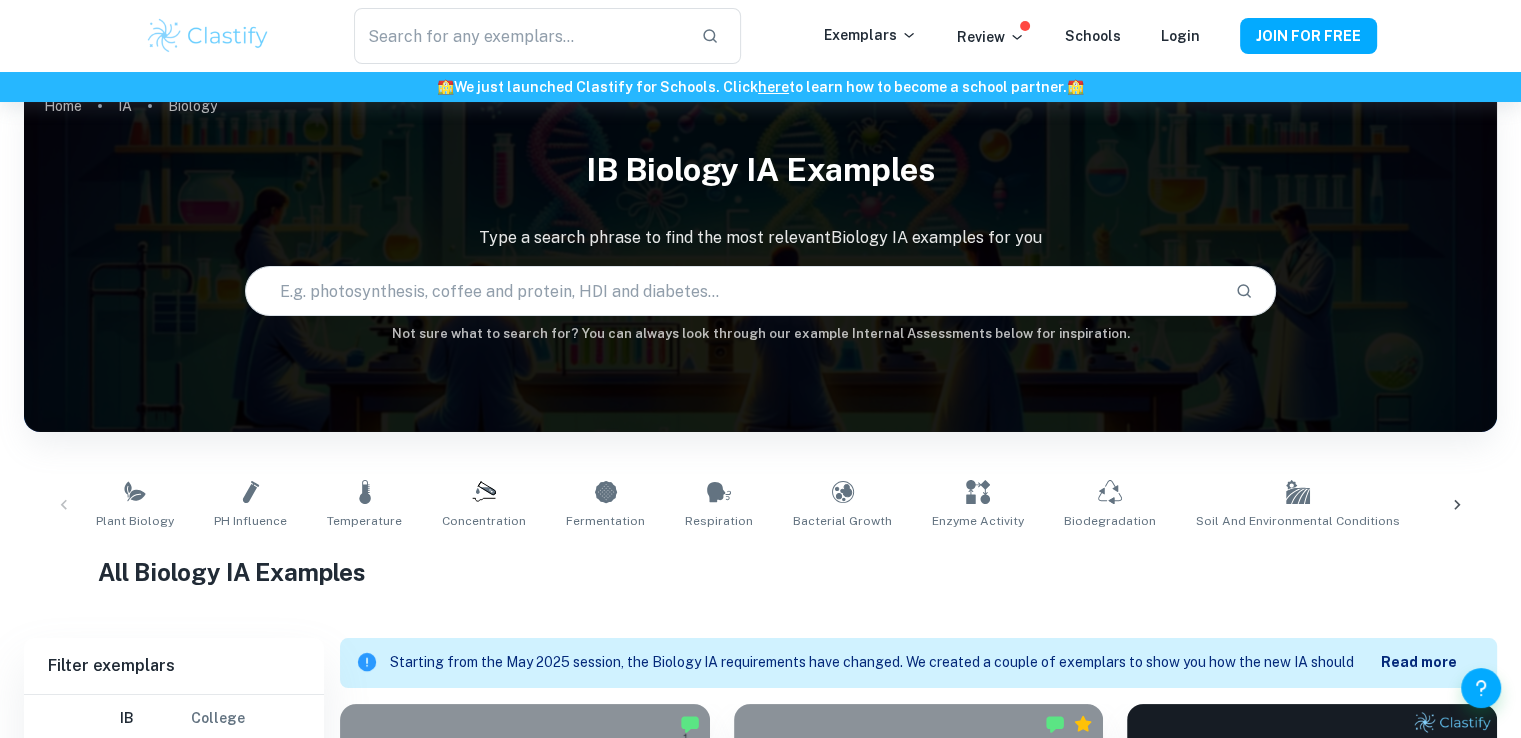 scroll, scrollTop: 0, scrollLeft: 0, axis: both 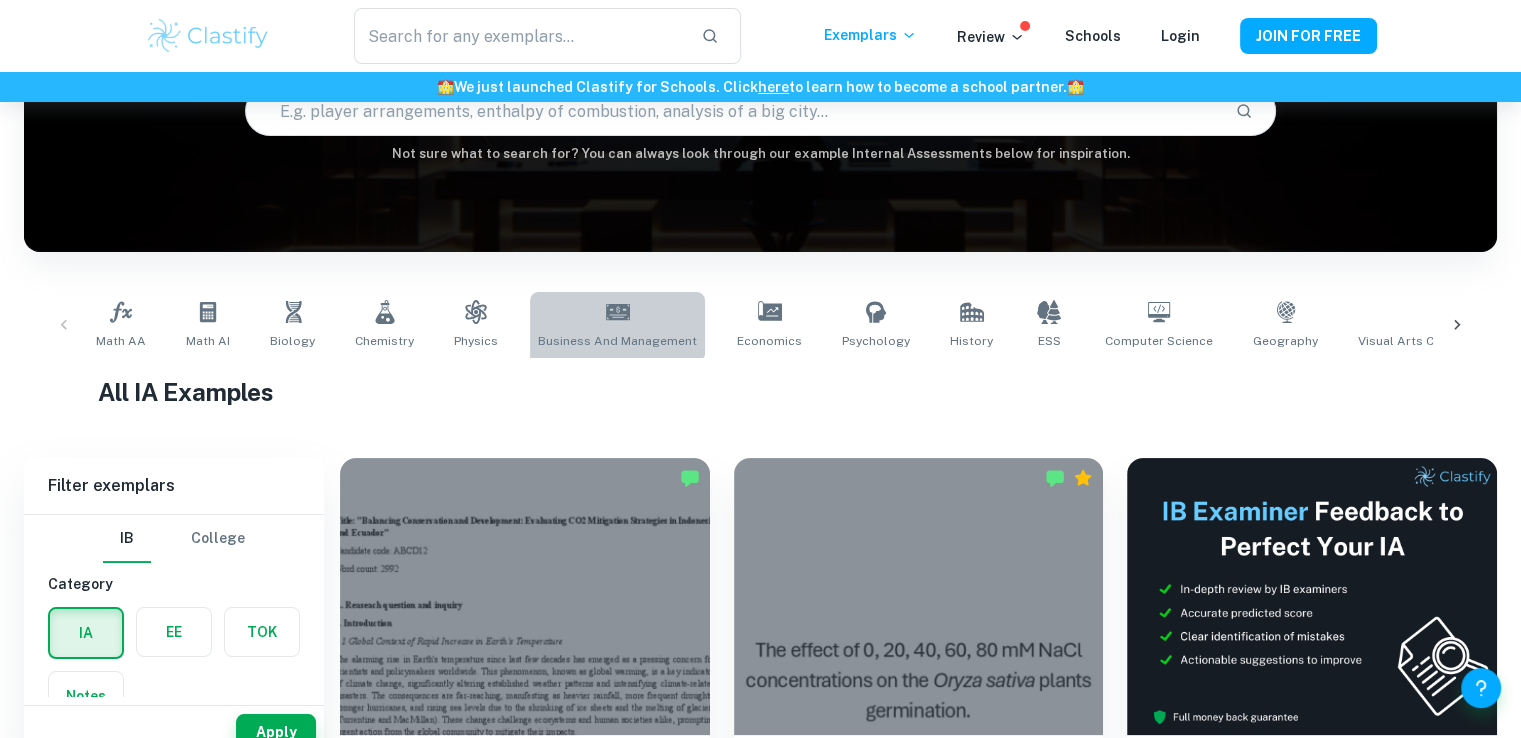 click 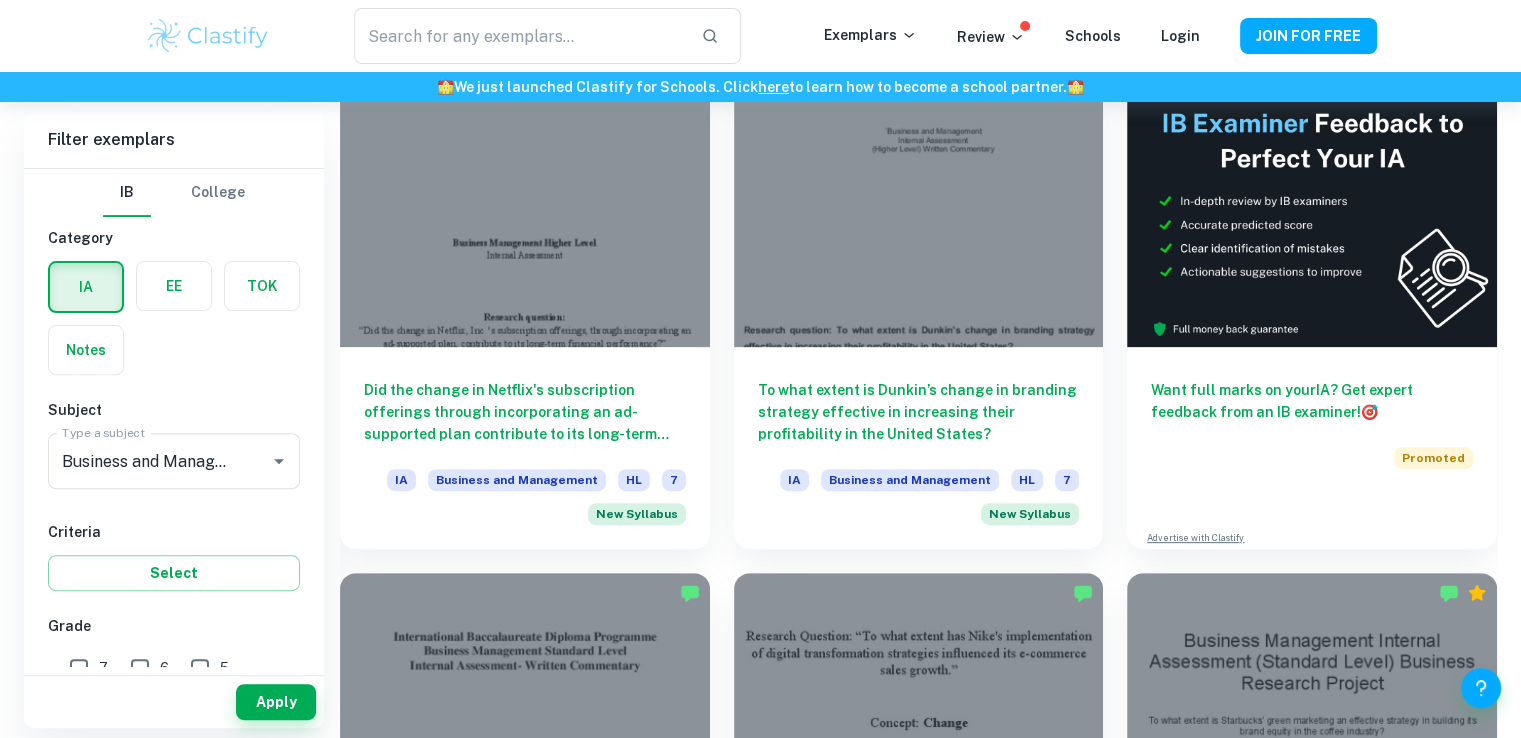 scroll, scrollTop: 604, scrollLeft: 0, axis: vertical 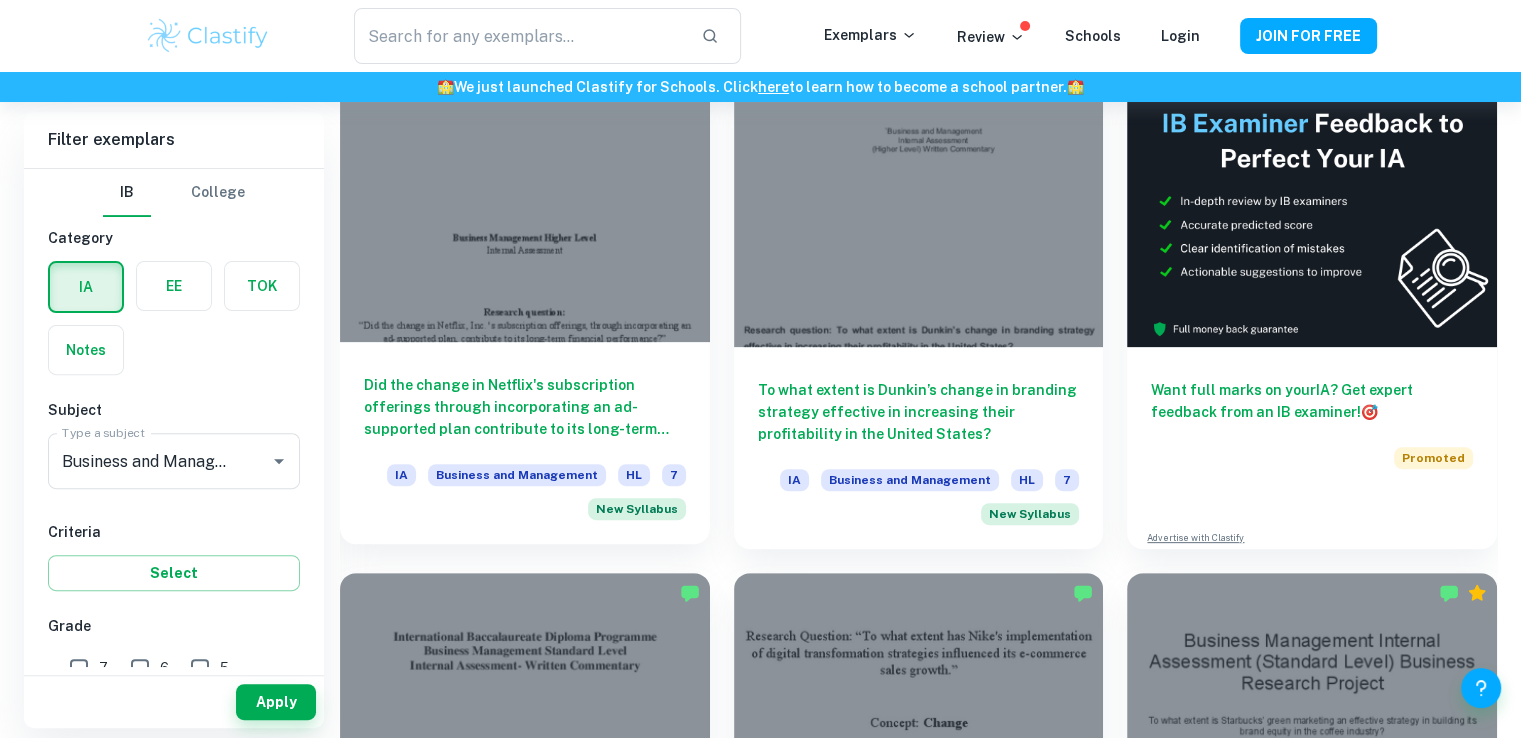 click on "Did the change in Netflix's subscription offerings through incorporating an ad-supported
plan contribute to its long-term financial performance?" at bounding box center (525, 407) 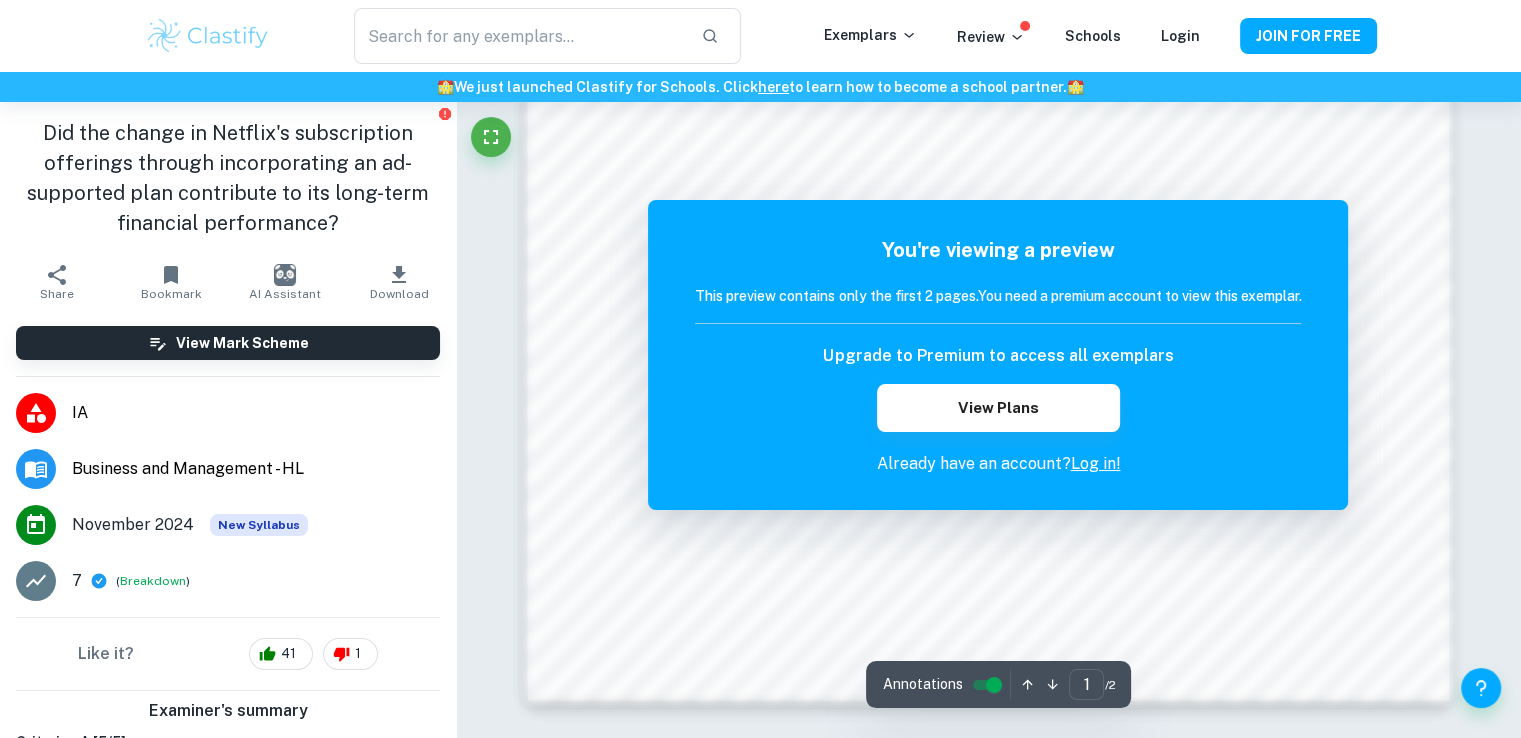 scroll, scrollTop: 2134, scrollLeft: 0, axis: vertical 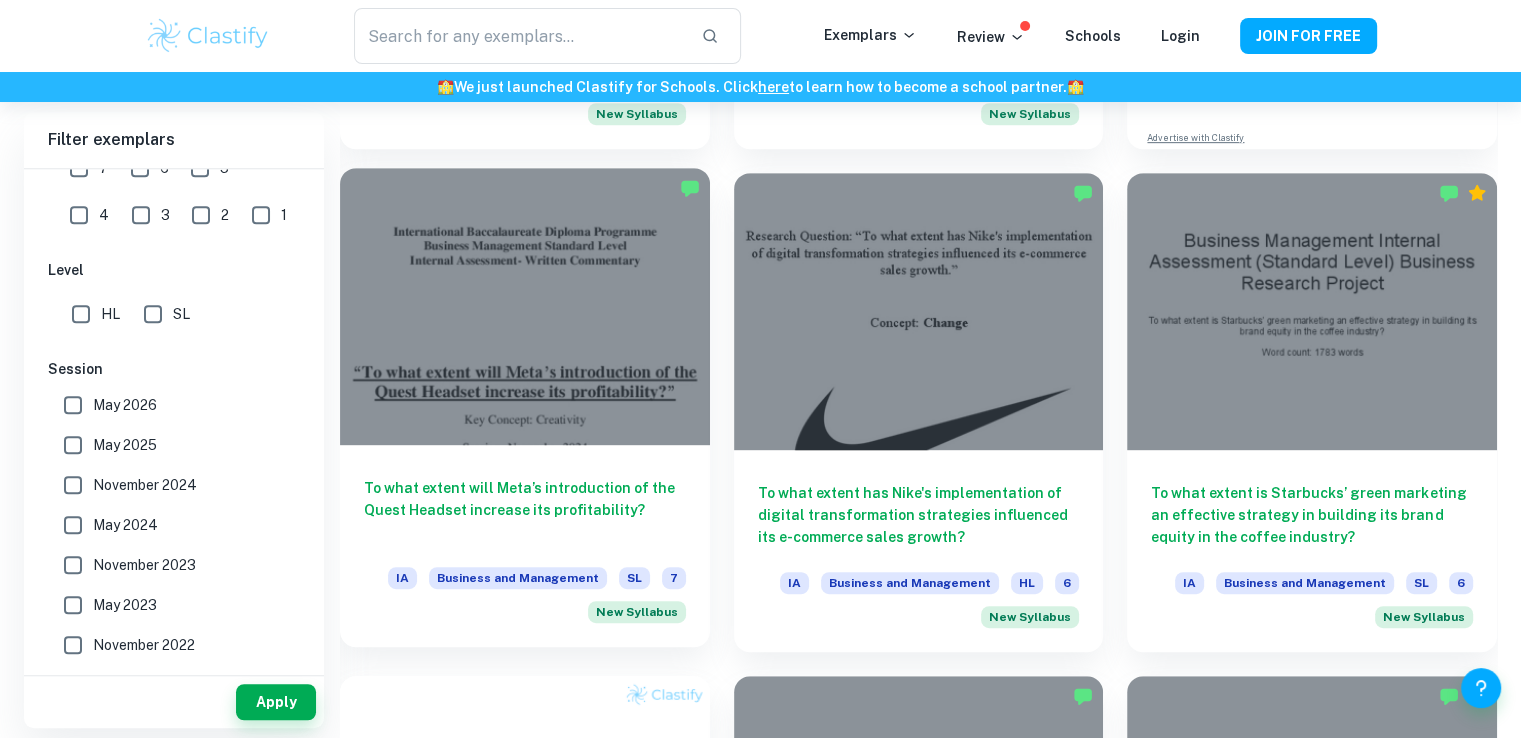 click at bounding box center [525, 306] 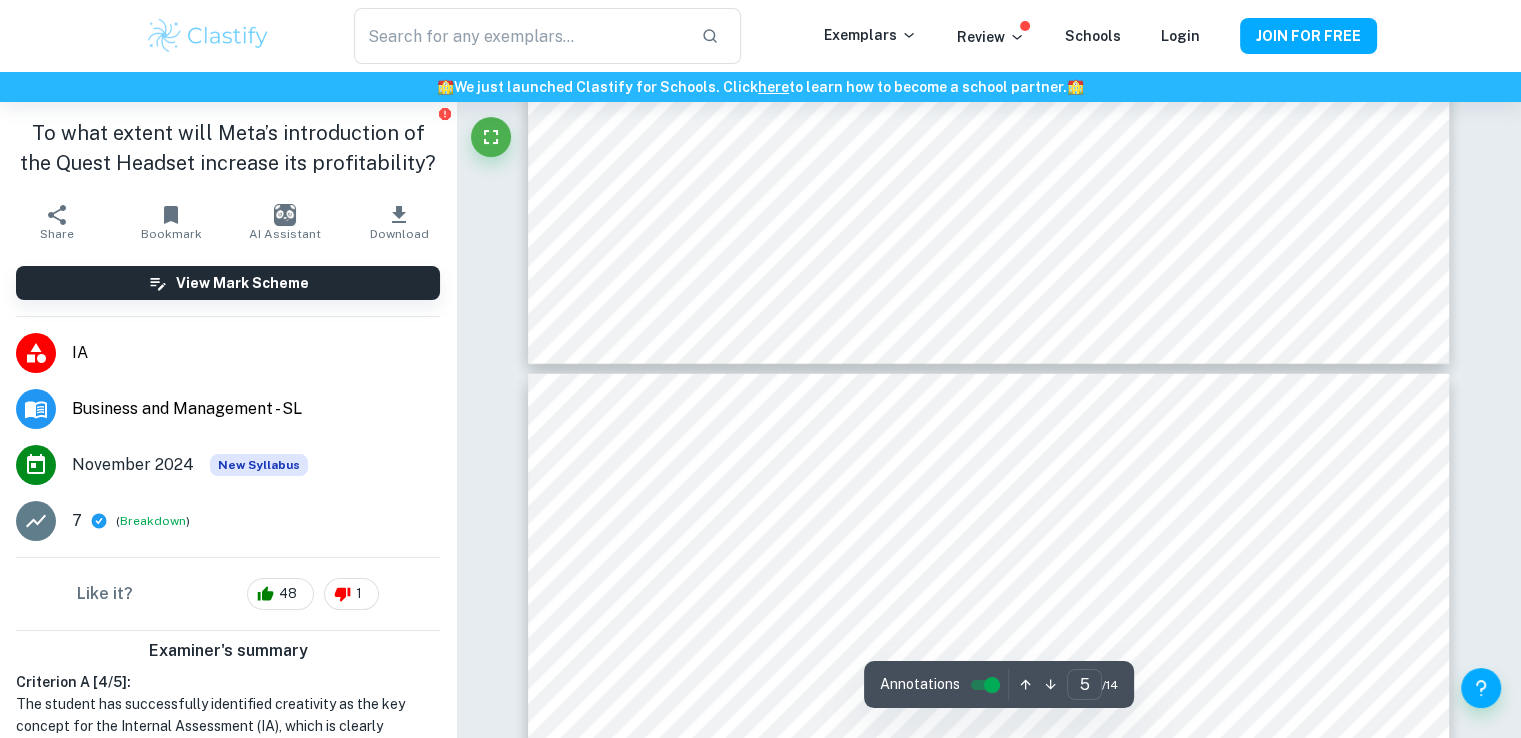 scroll, scrollTop: 5600, scrollLeft: 0, axis: vertical 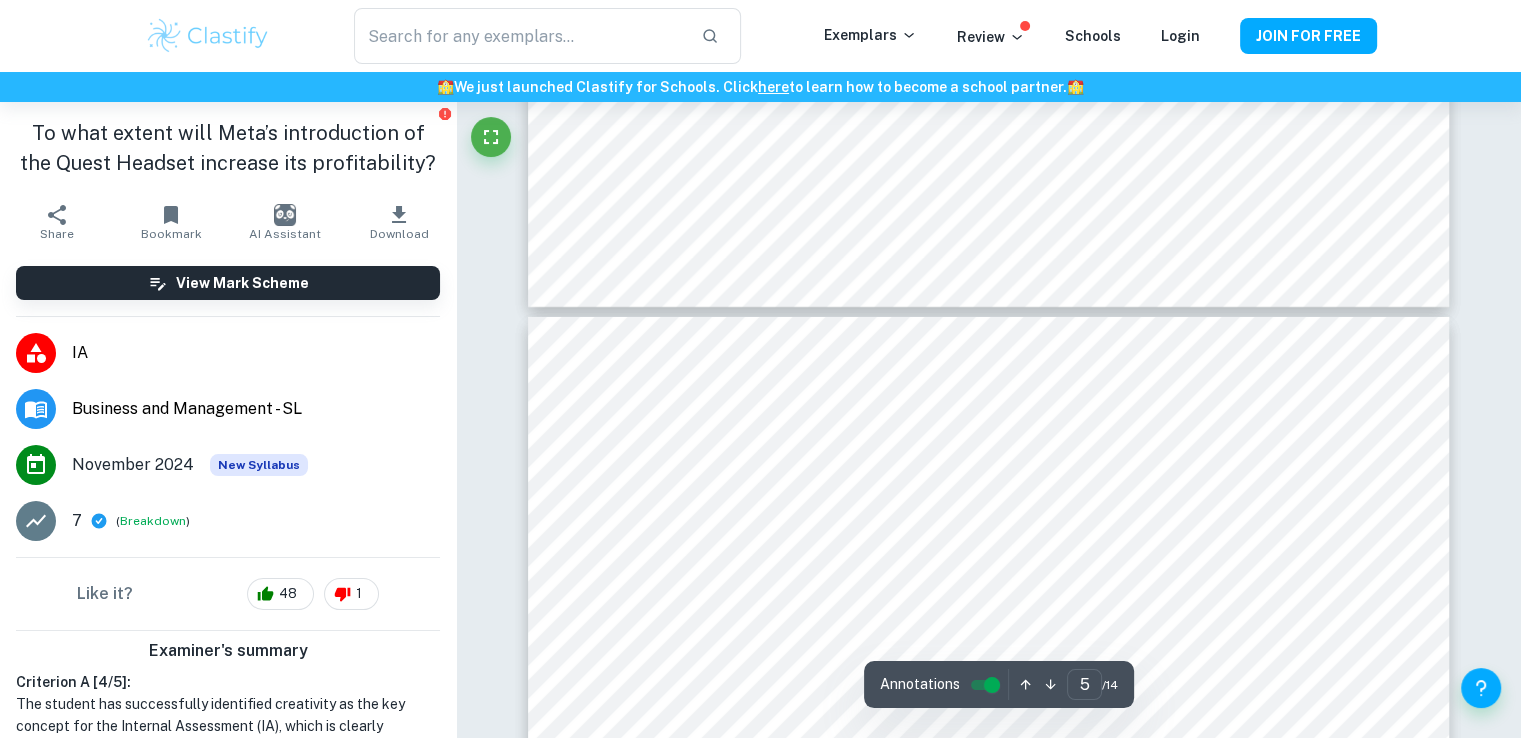 type on "6" 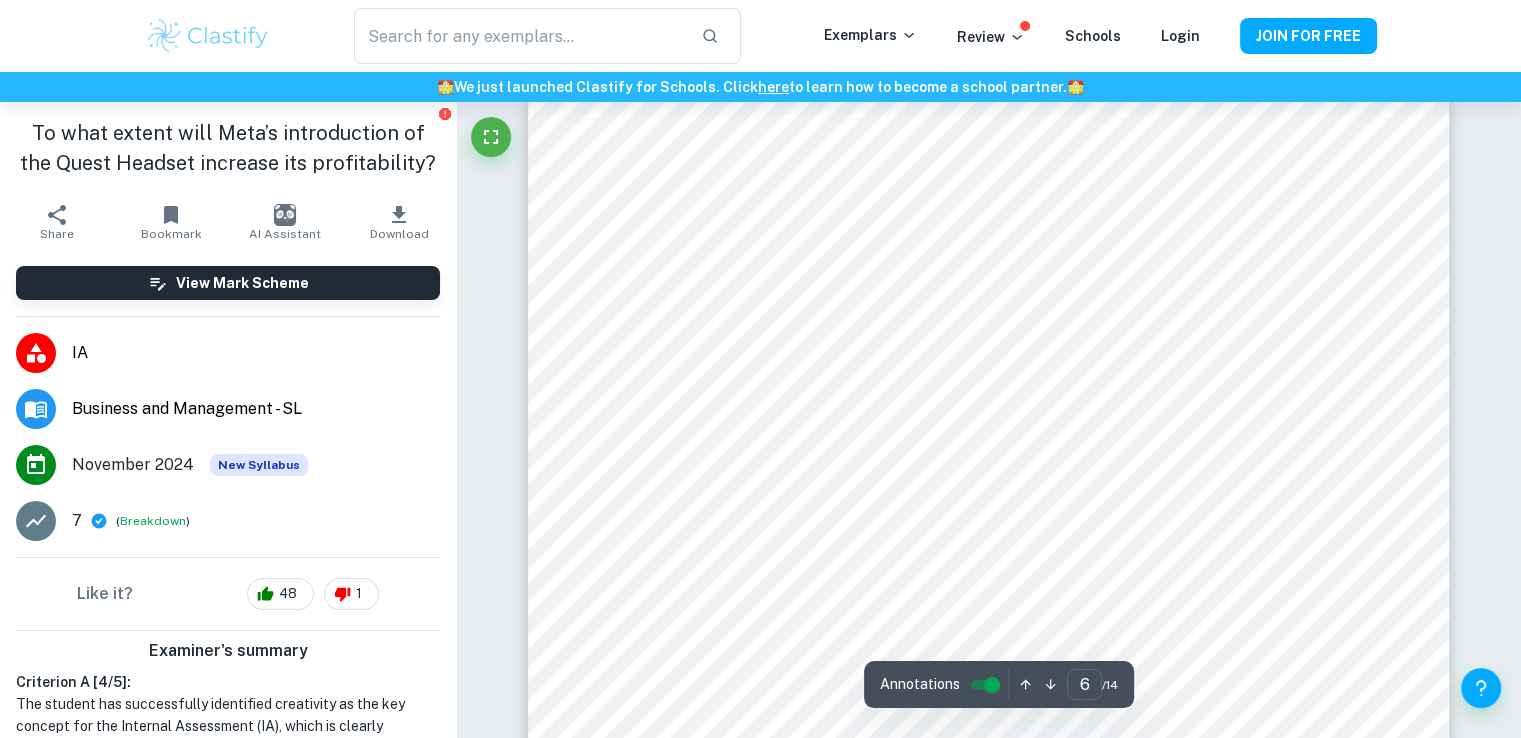 scroll, scrollTop: 7100, scrollLeft: 0, axis: vertical 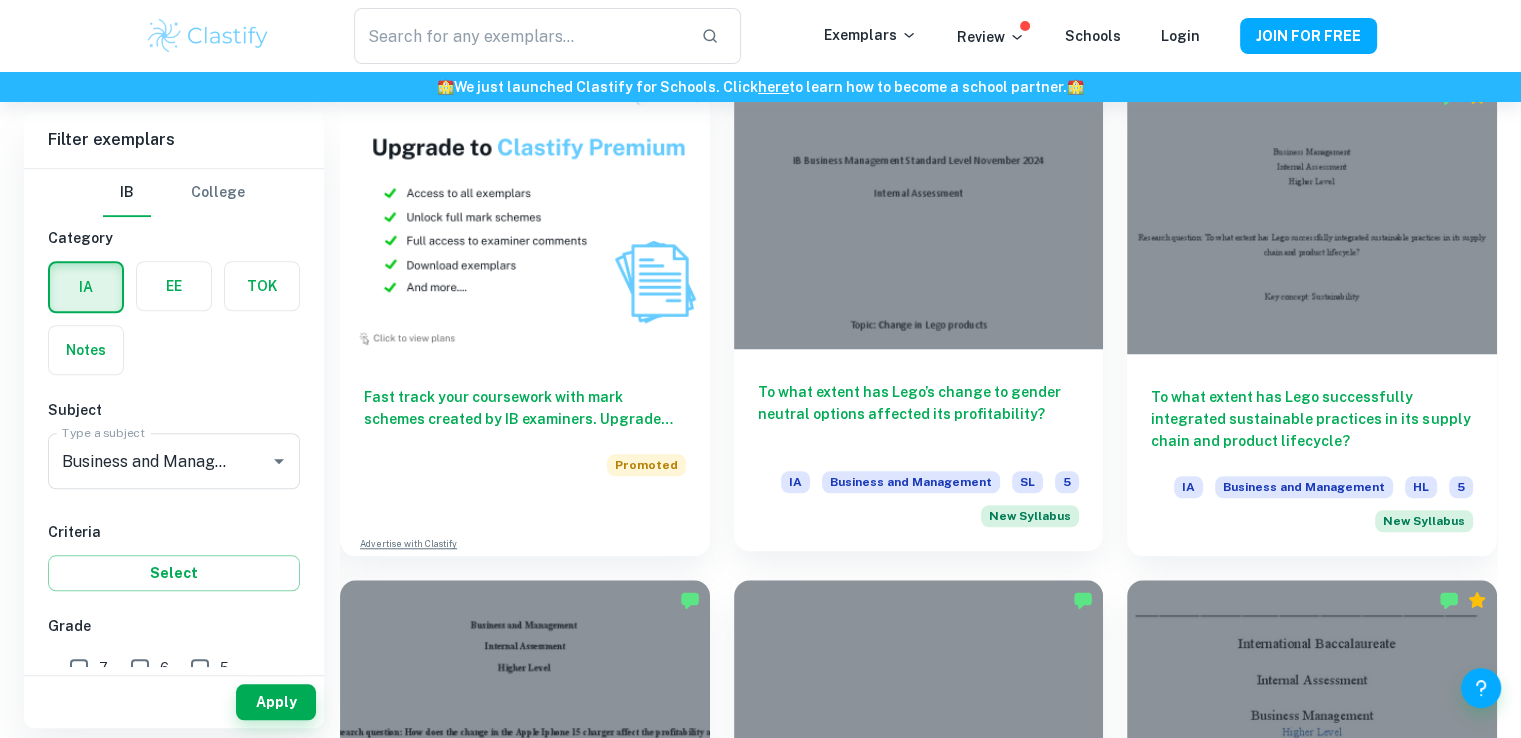 click at bounding box center [919, 209] 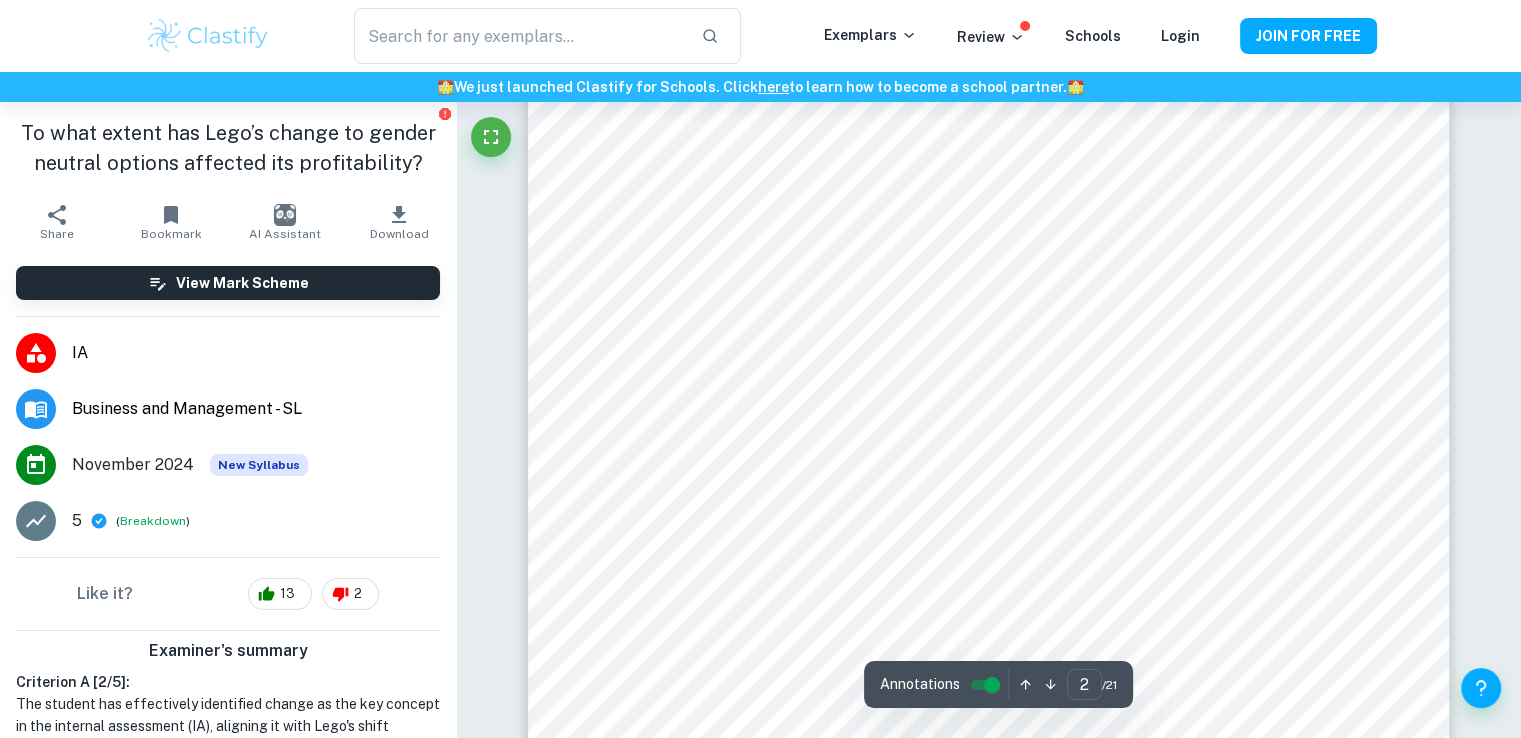 scroll, scrollTop: 2000, scrollLeft: 0, axis: vertical 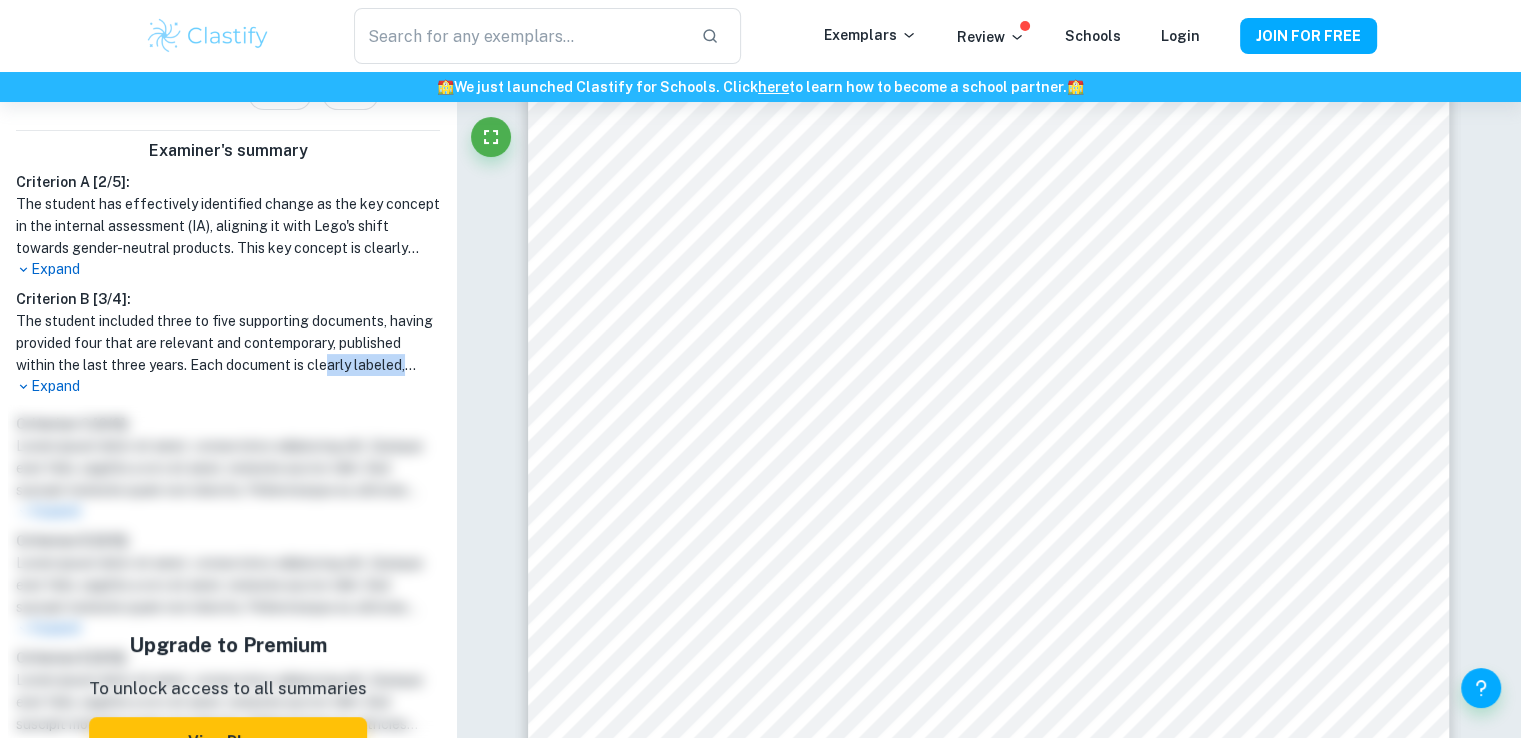 drag, startPoint x: 397, startPoint y: 371, endPoint x: 397, endPoint y: 386, distance: 15 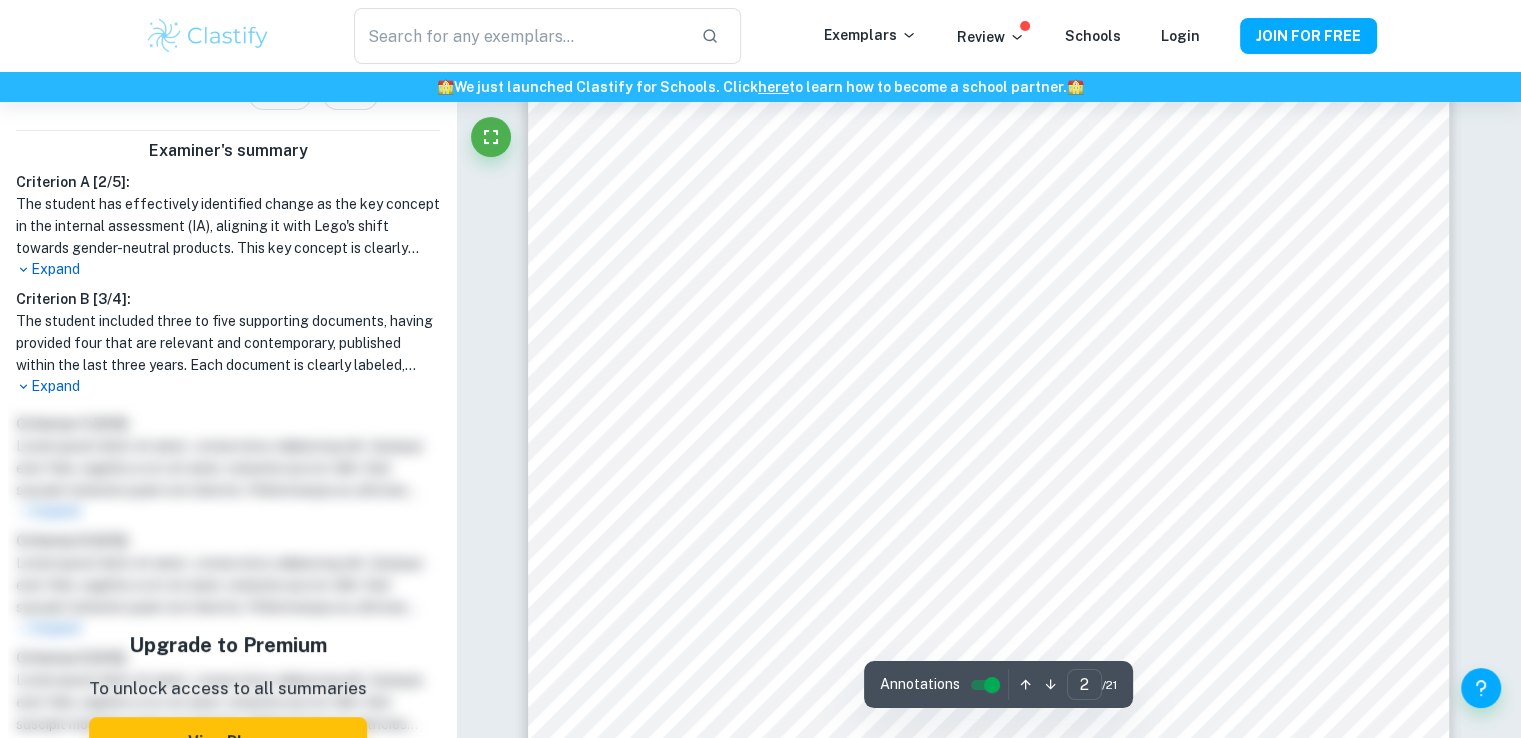 scroll, scrollTop: 2100, scrollLeft: 0, axis: vertical 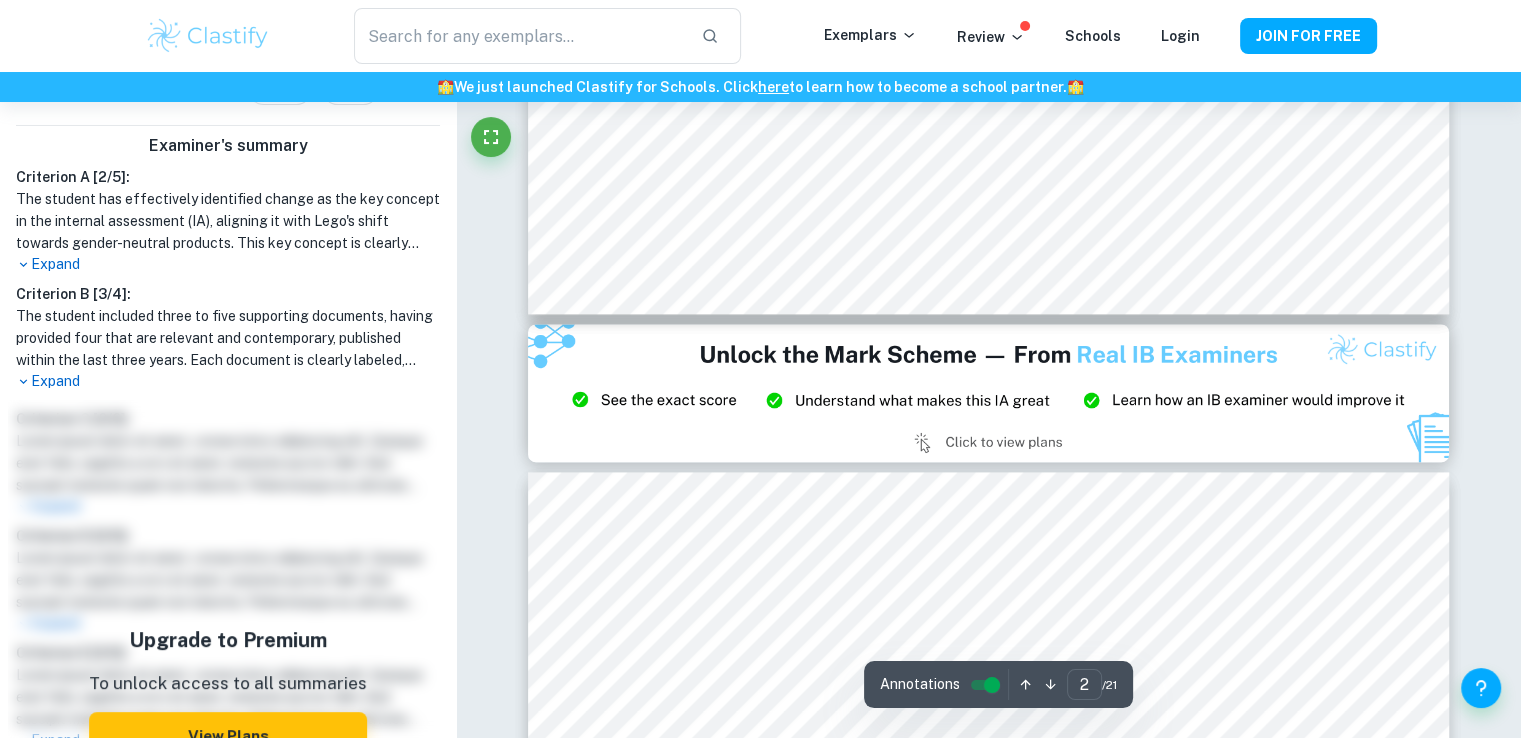 type on "3" 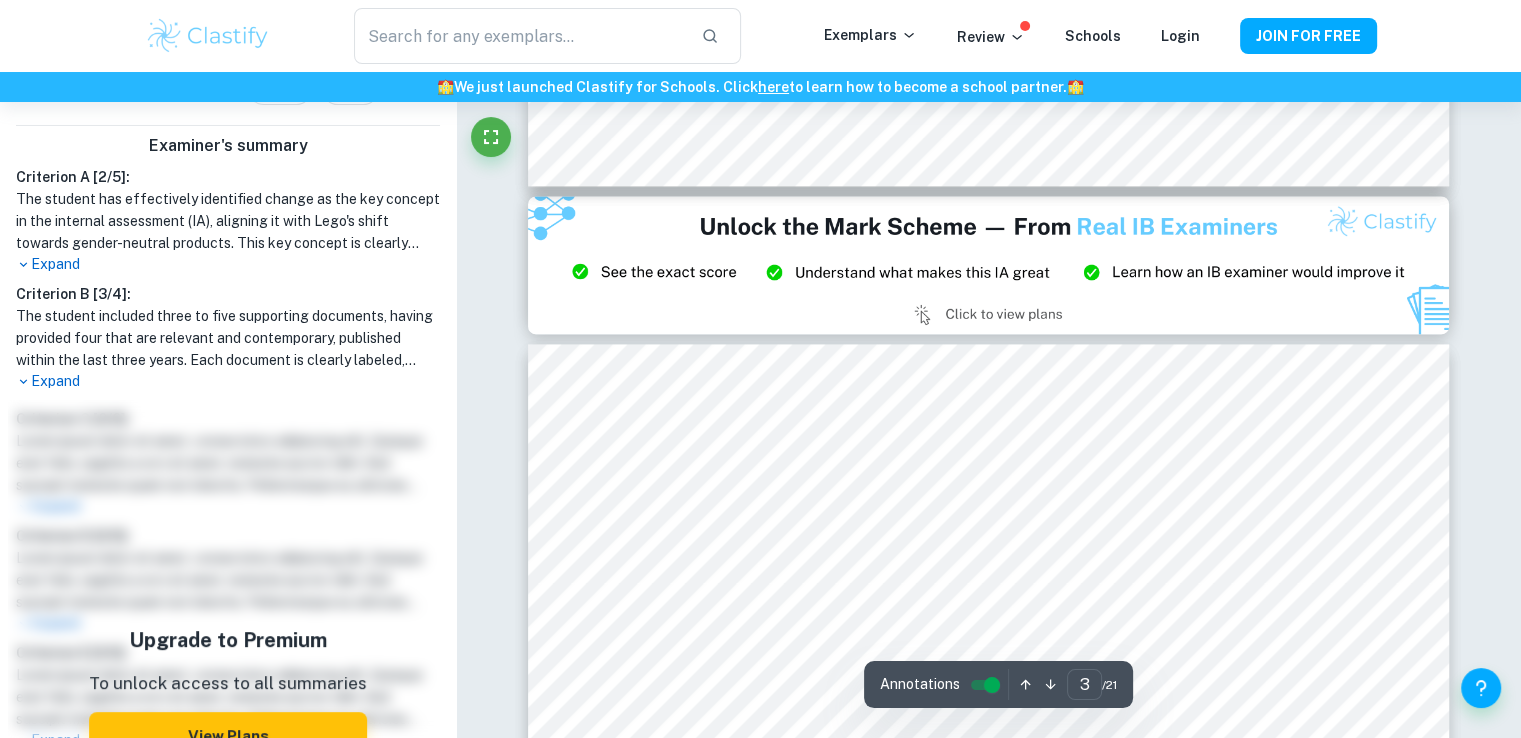 scroll, scrollTop: 3000, scrollLeft: 0, axis: vertical 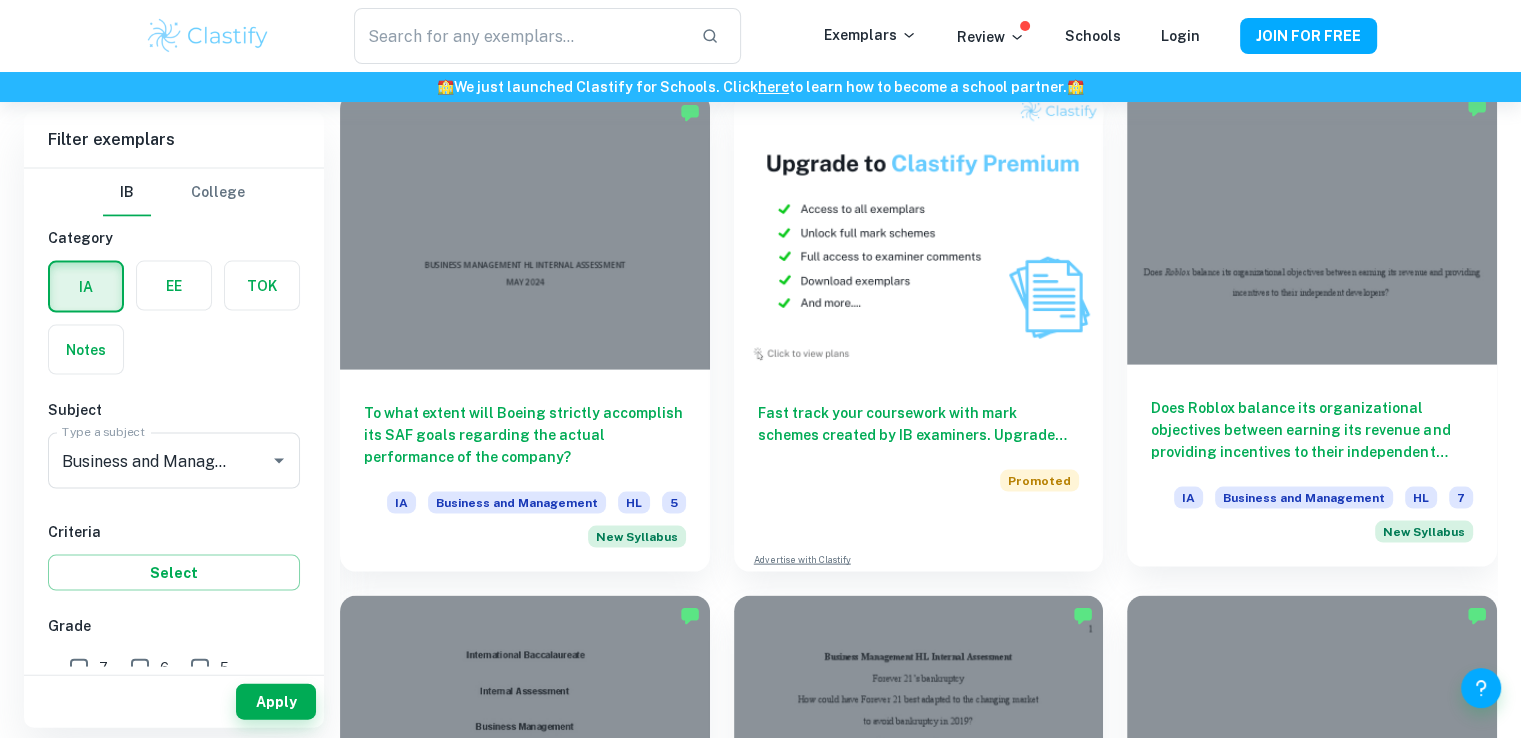 click on "Does Roblox balance its organizational objectives between earning its revenue and providing  incentives to their independent developers?  IA Business and Management HL 7 New Syllabus" at bounding box center [1312, 466] 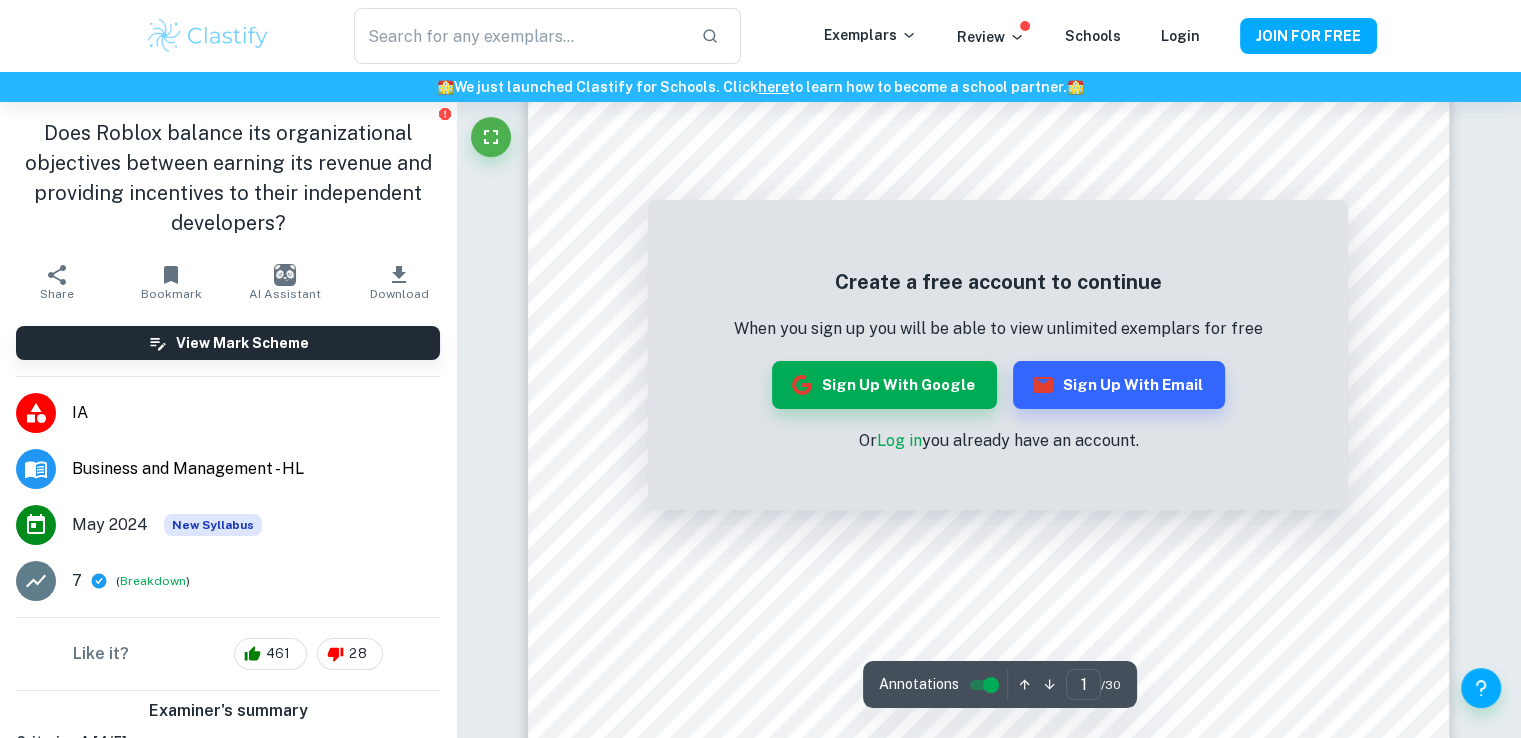 scroll, scrollTop: 400, scrollLeft: 0, axis: vertical 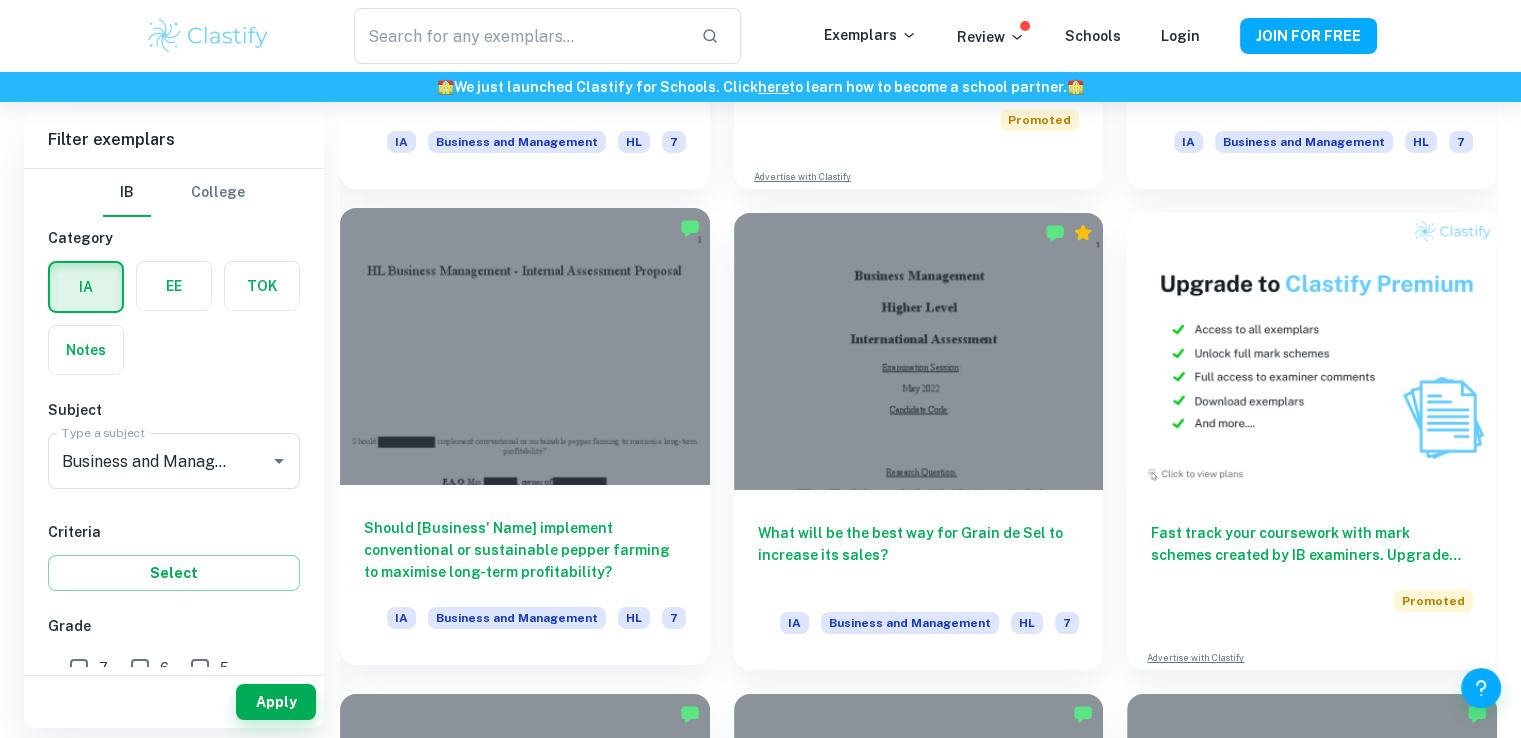 click at bounding box center [525, 346] 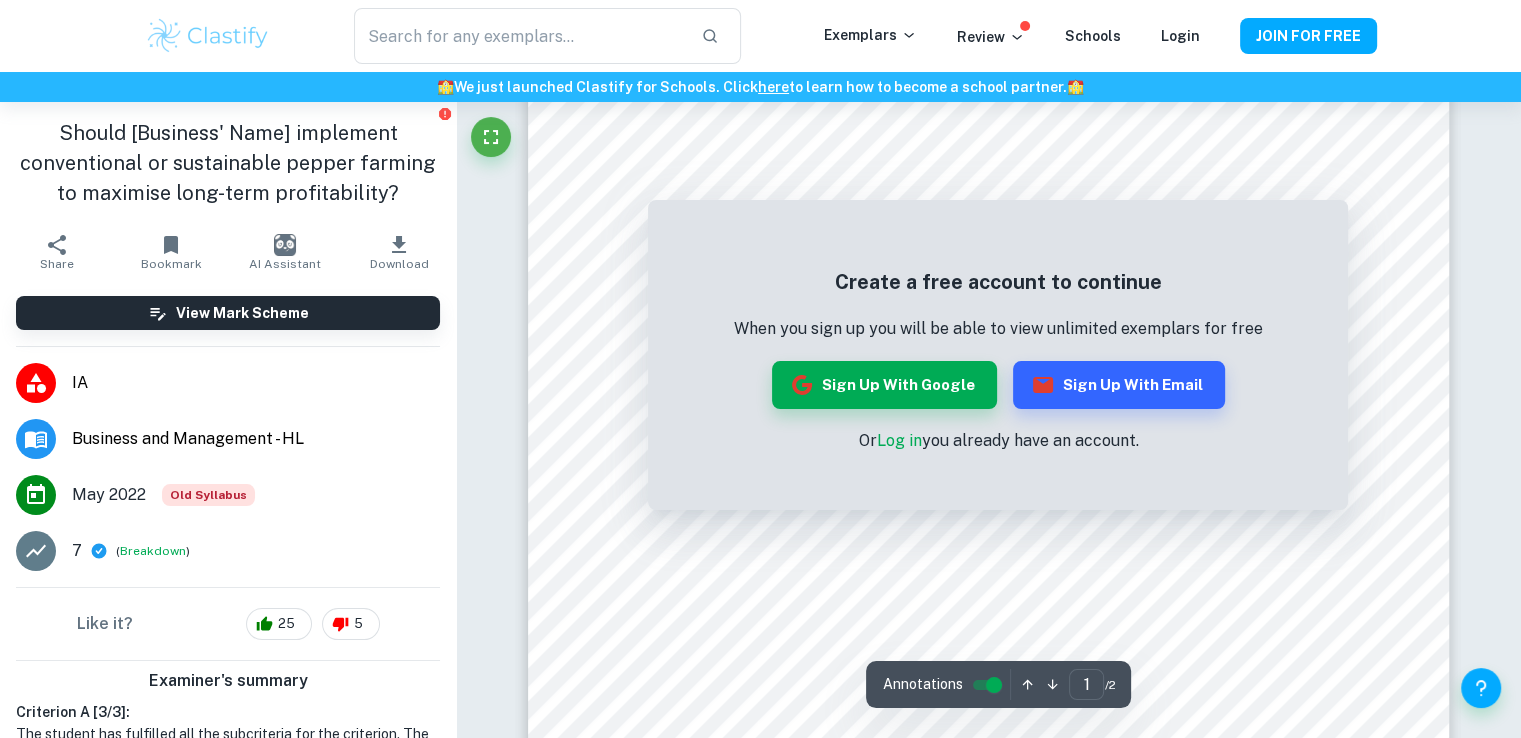 scroll, scrollTop: 0, scrollLeft: 0, axis: both 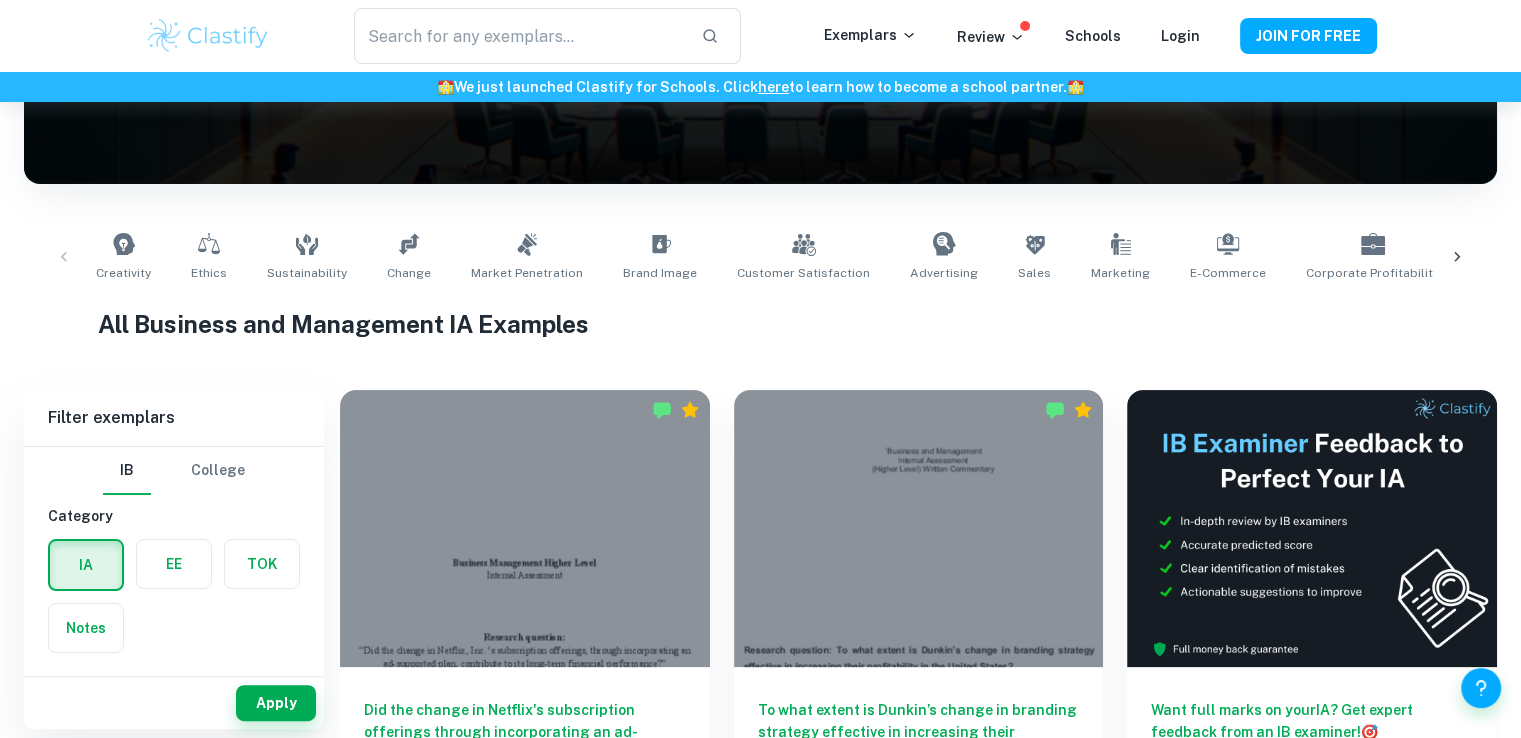 click 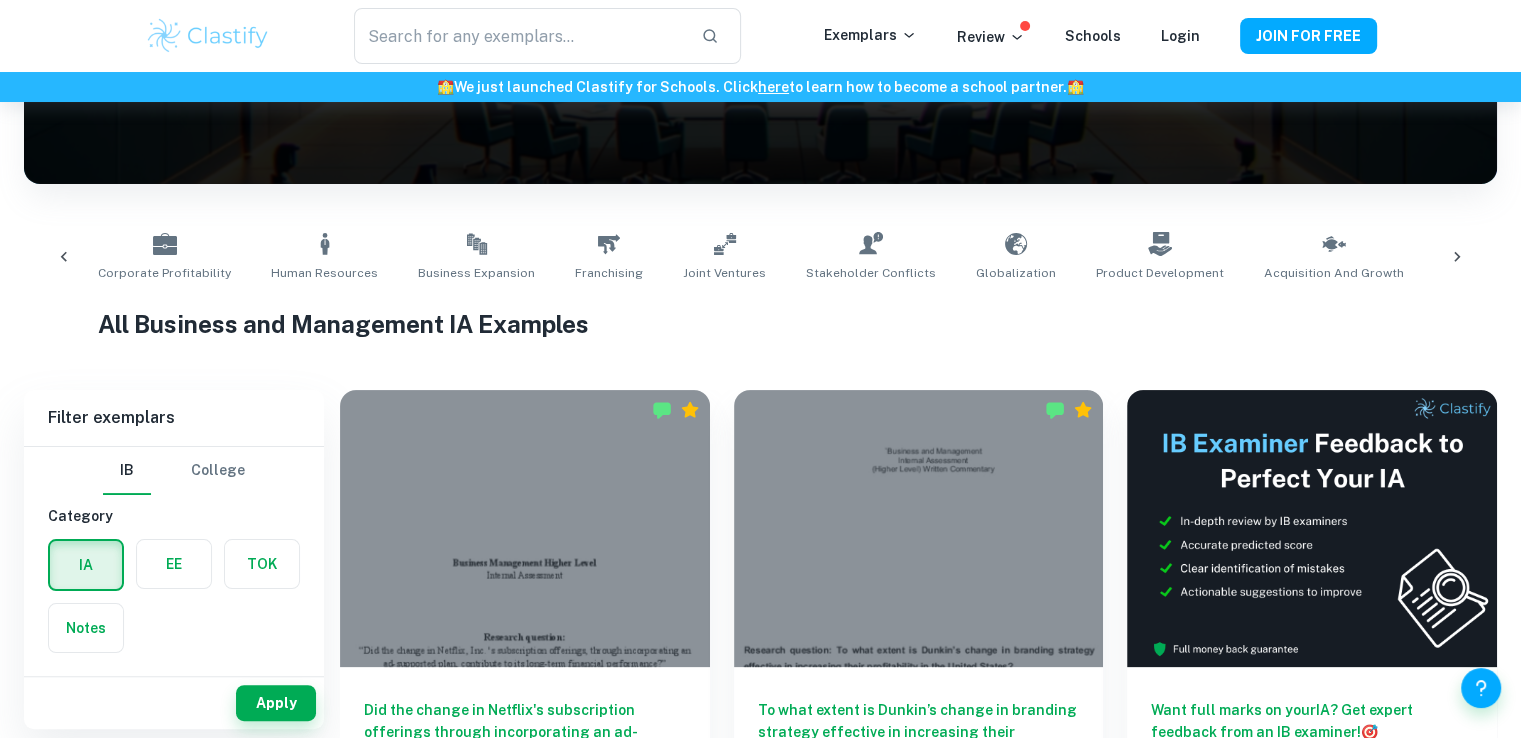 scroll, scrollTop: 0, scrollLeft: 1295, axis: horizontal 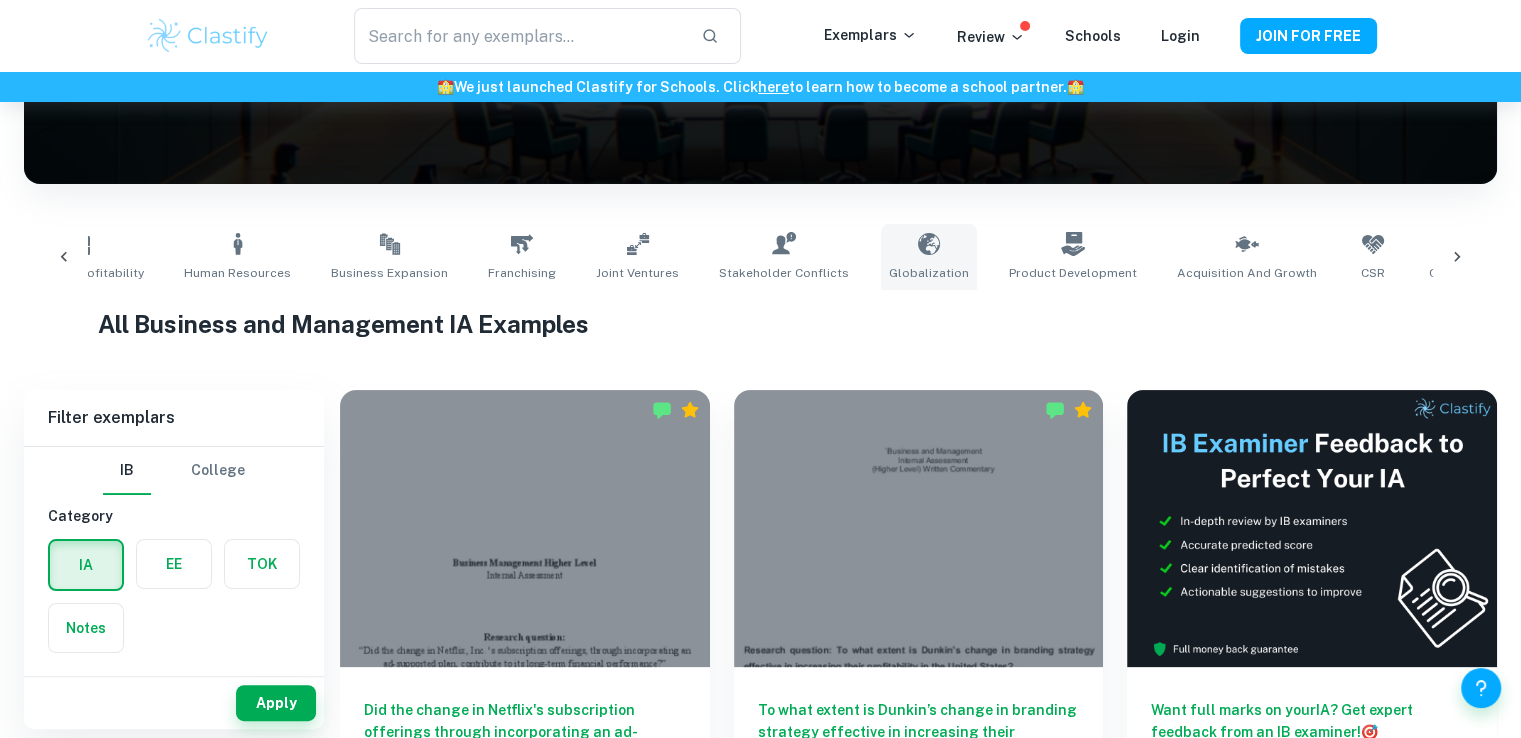 click on "Globalization" at bounding box center [929, 257] 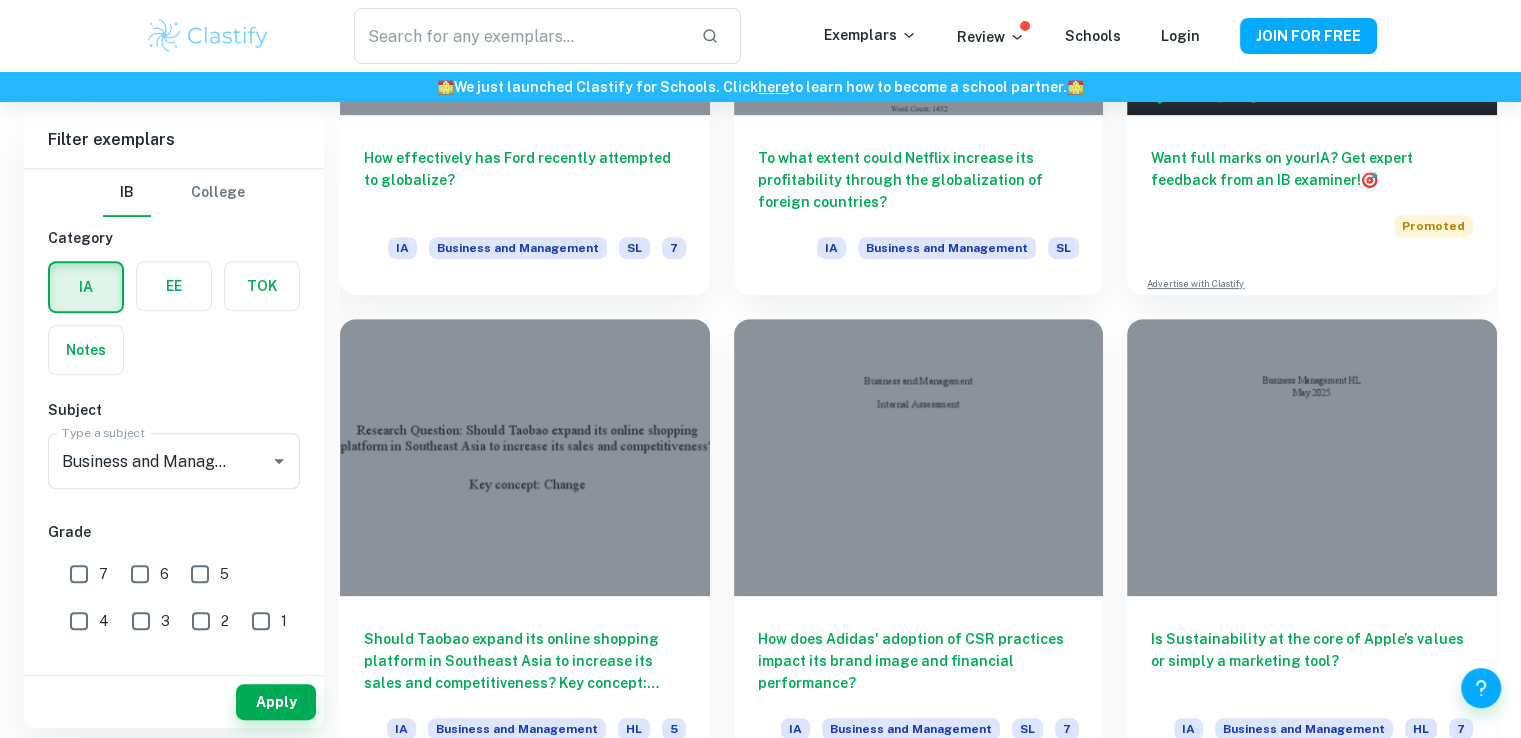 scroll, scrollTop: 936, scrollLeft: 0, axis: vertical 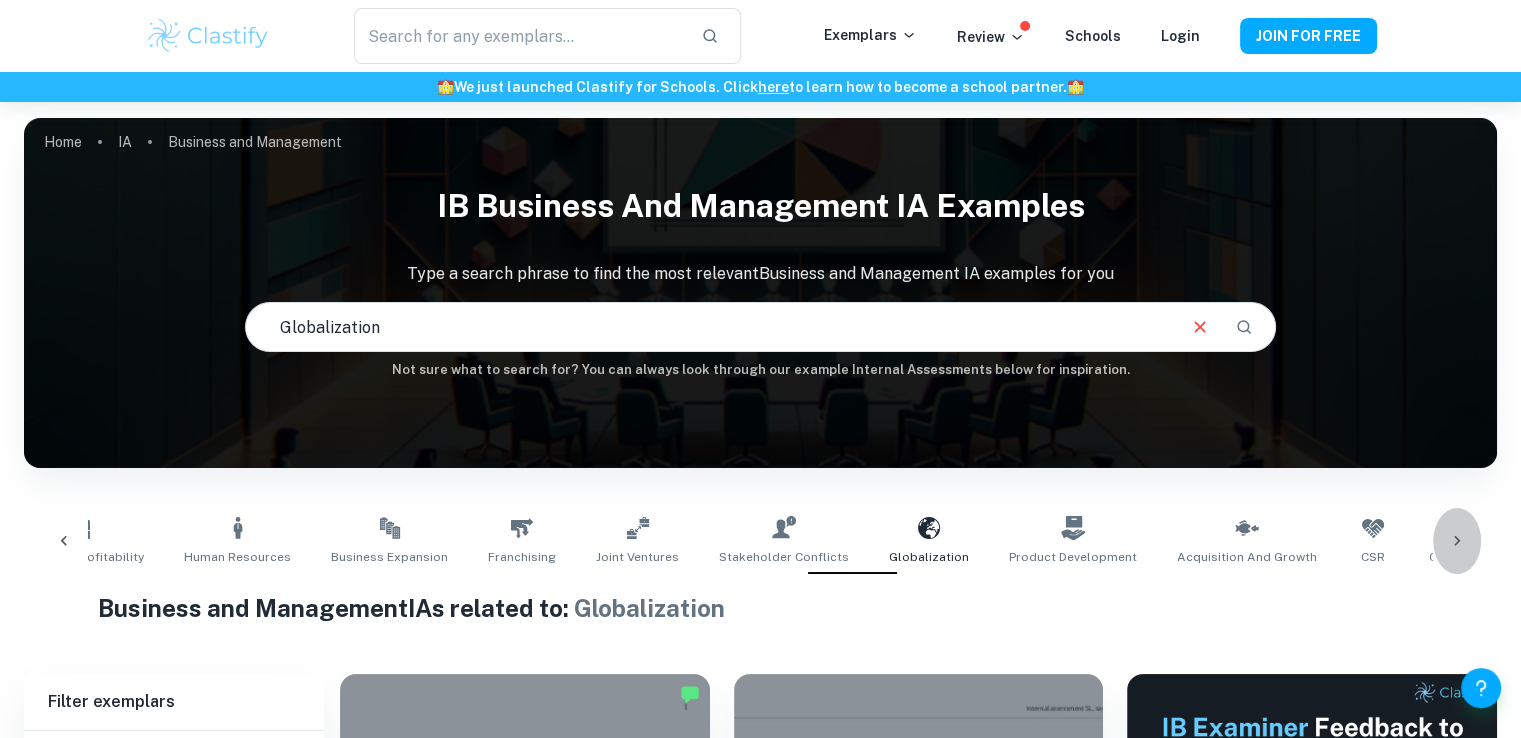 click 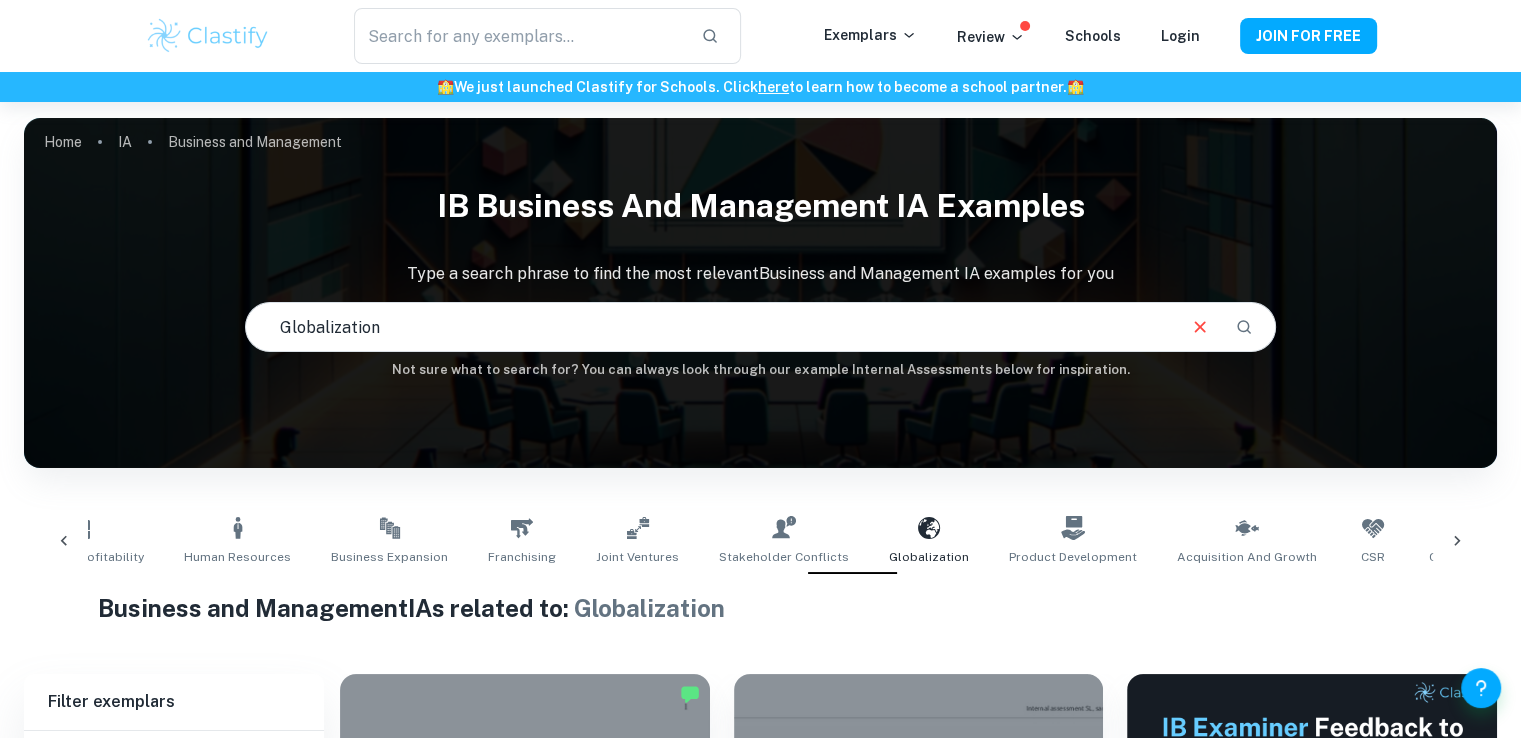 scroll, scrollTop: 0, scrollLeft: 1624, axis: horizontal 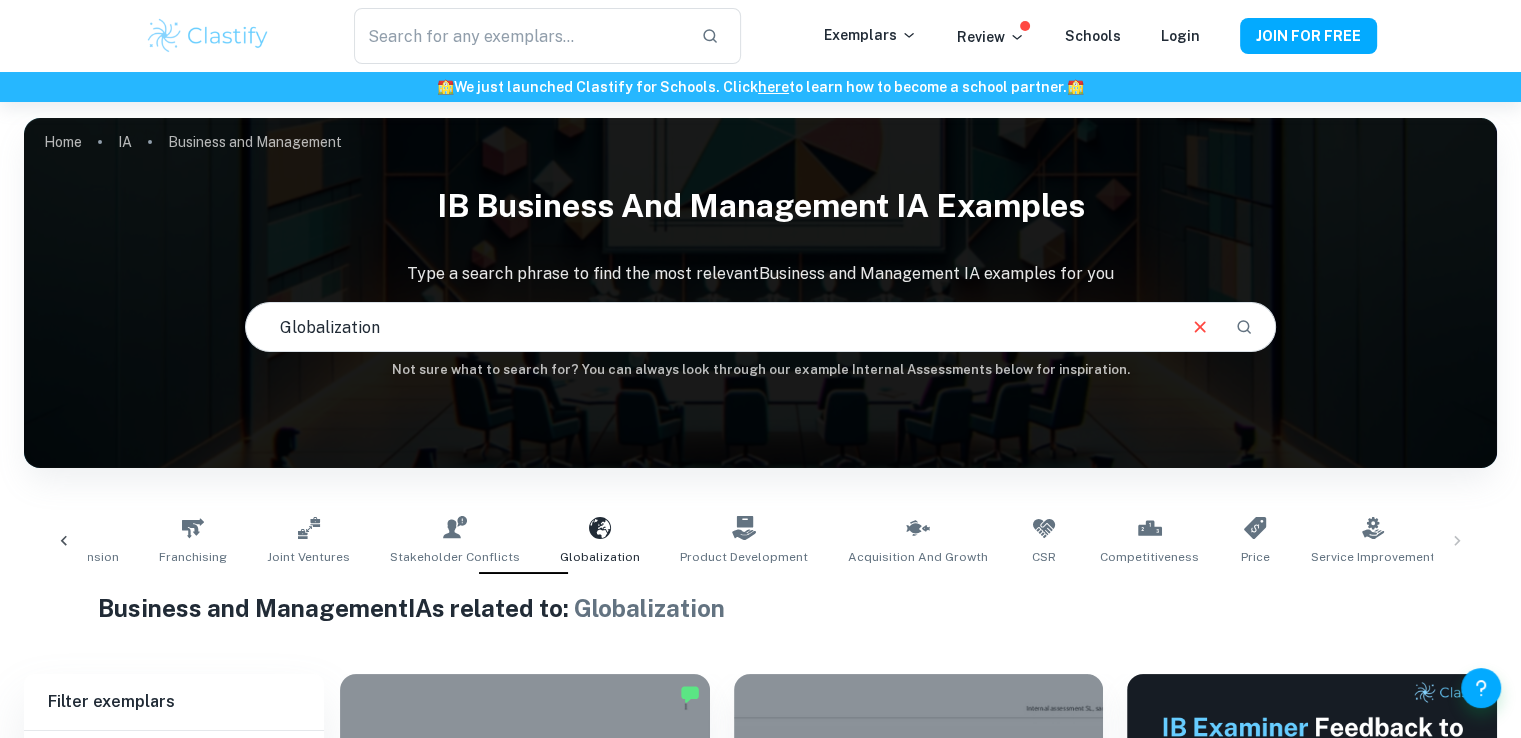 click on "Creativity Ethics Sustainability Change Market Penetration Brand Image Customer Satisfaction Advertising Sales Marketing E-commerce Corporate Profitability Human Resources Business Expansion Franchising Joint Ventures Stakeholder Conflicts Globalization Product Development Acquisition and Growth CSR Competitiveness Price Service Improvement Innovation" at bounding box center (760, 541) 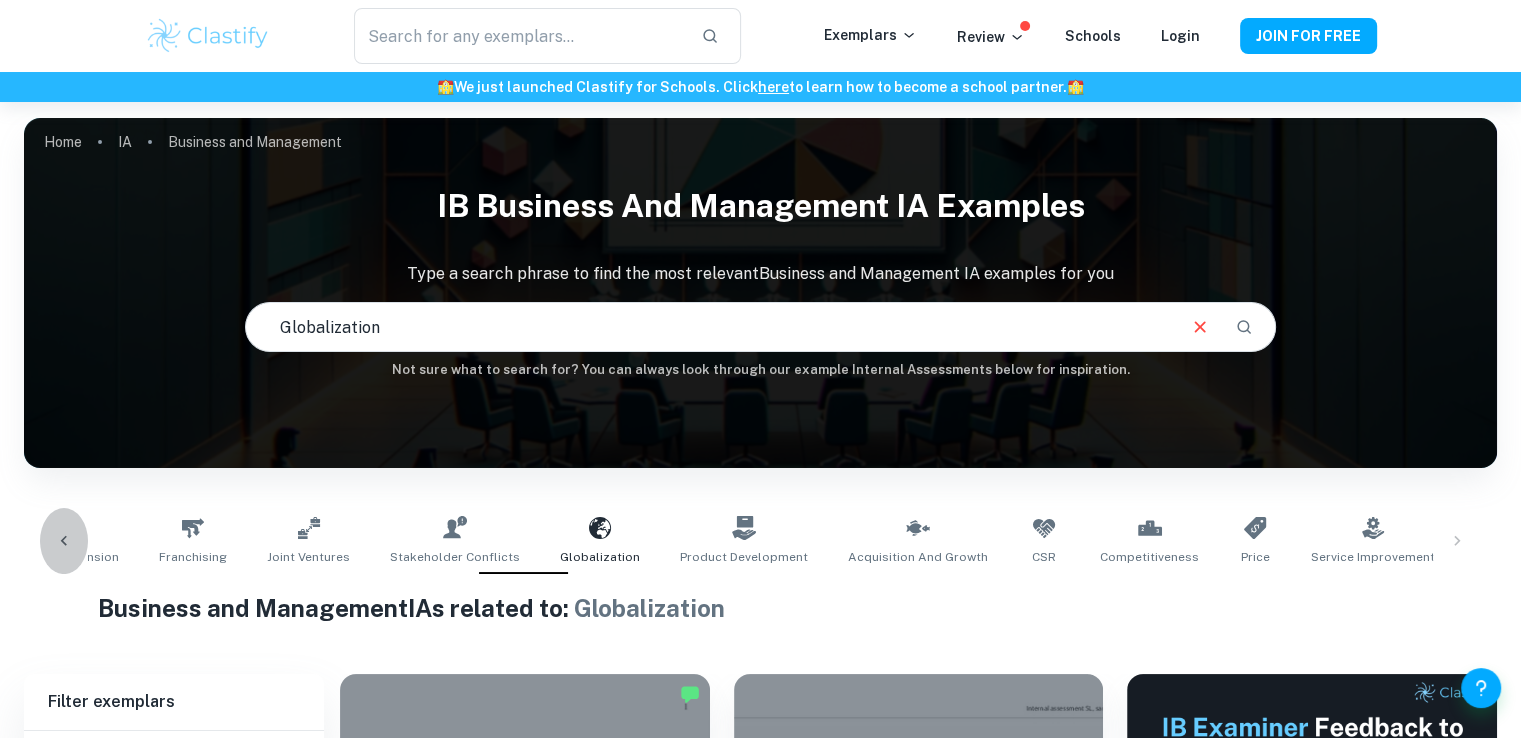 click 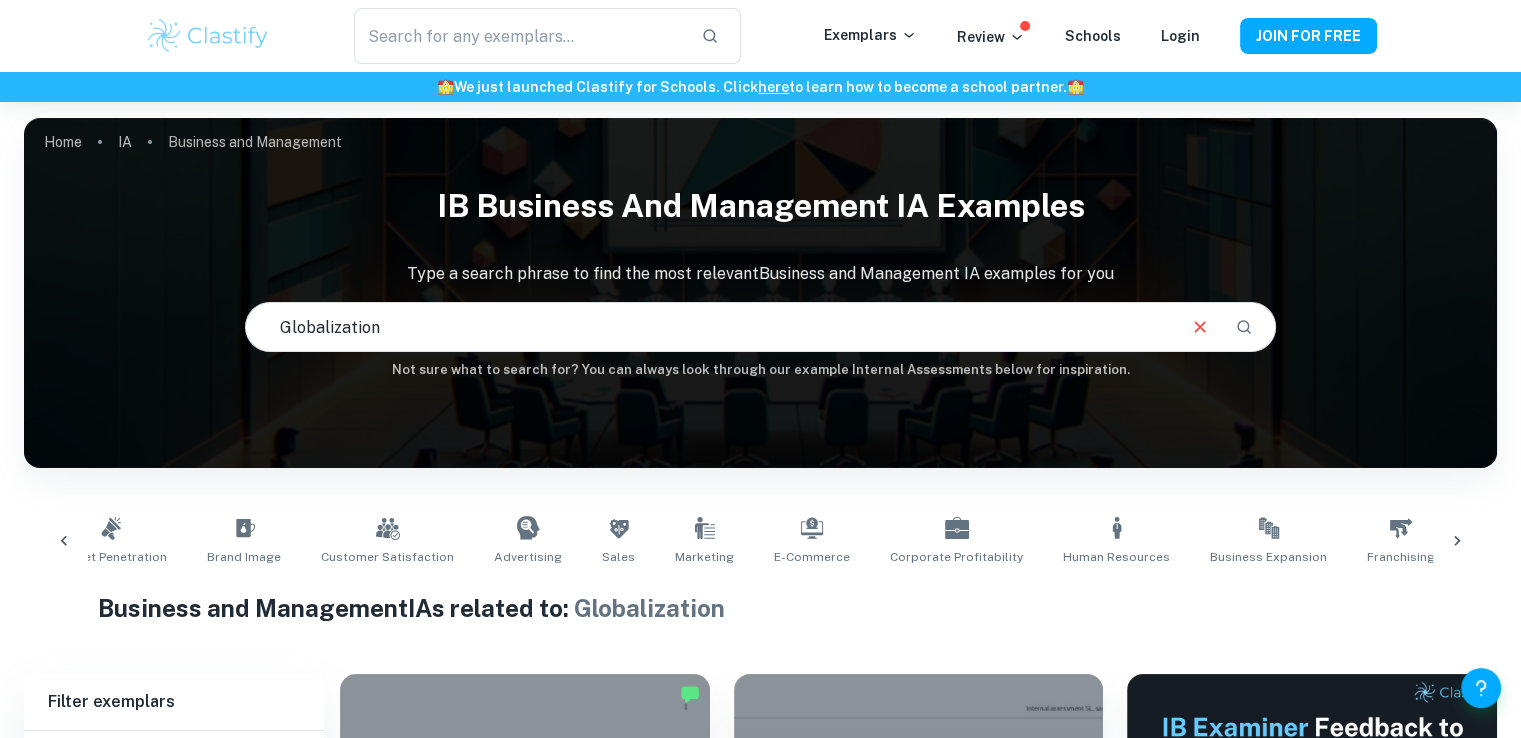 scroll, scrollTop: 0, scrollLeft: 328, axis: horizontal 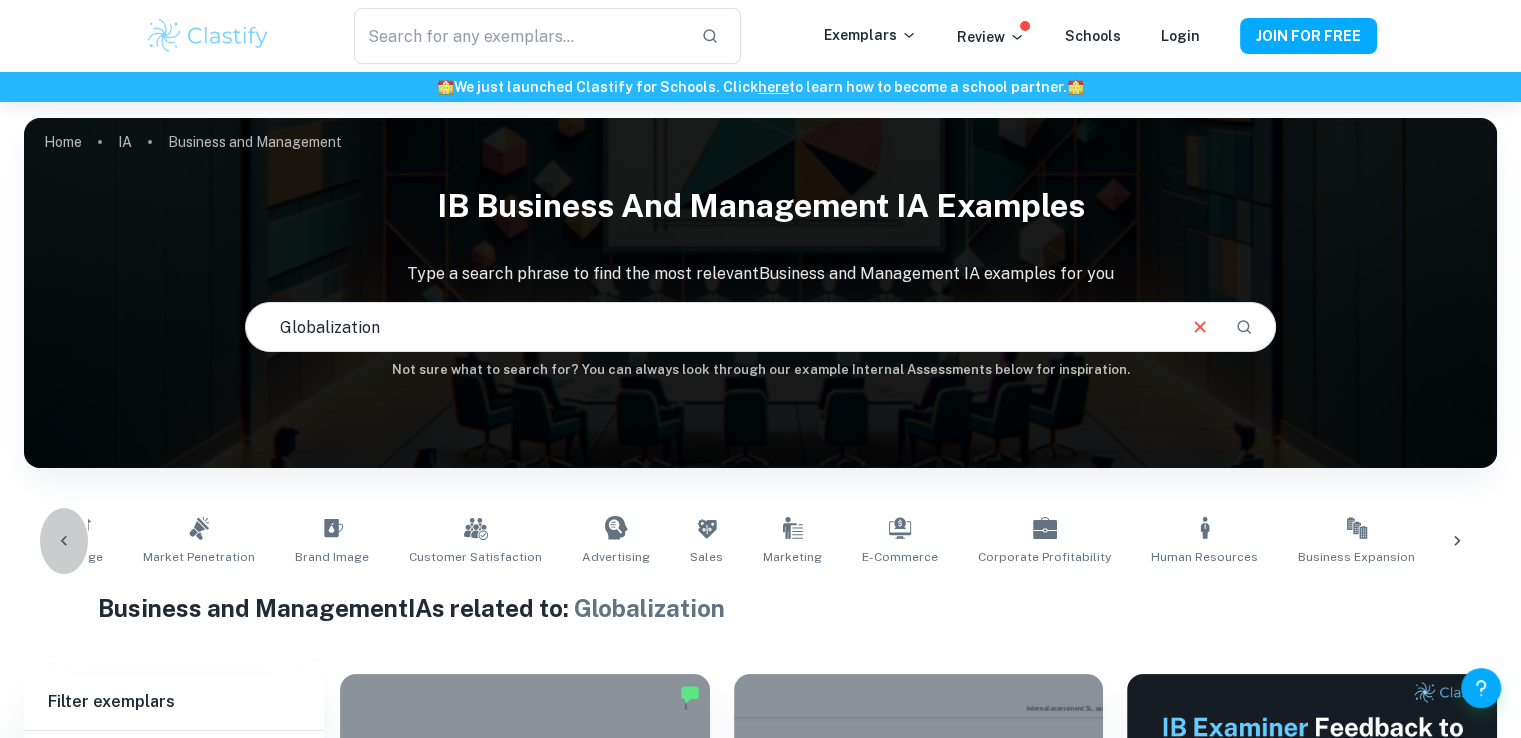 click 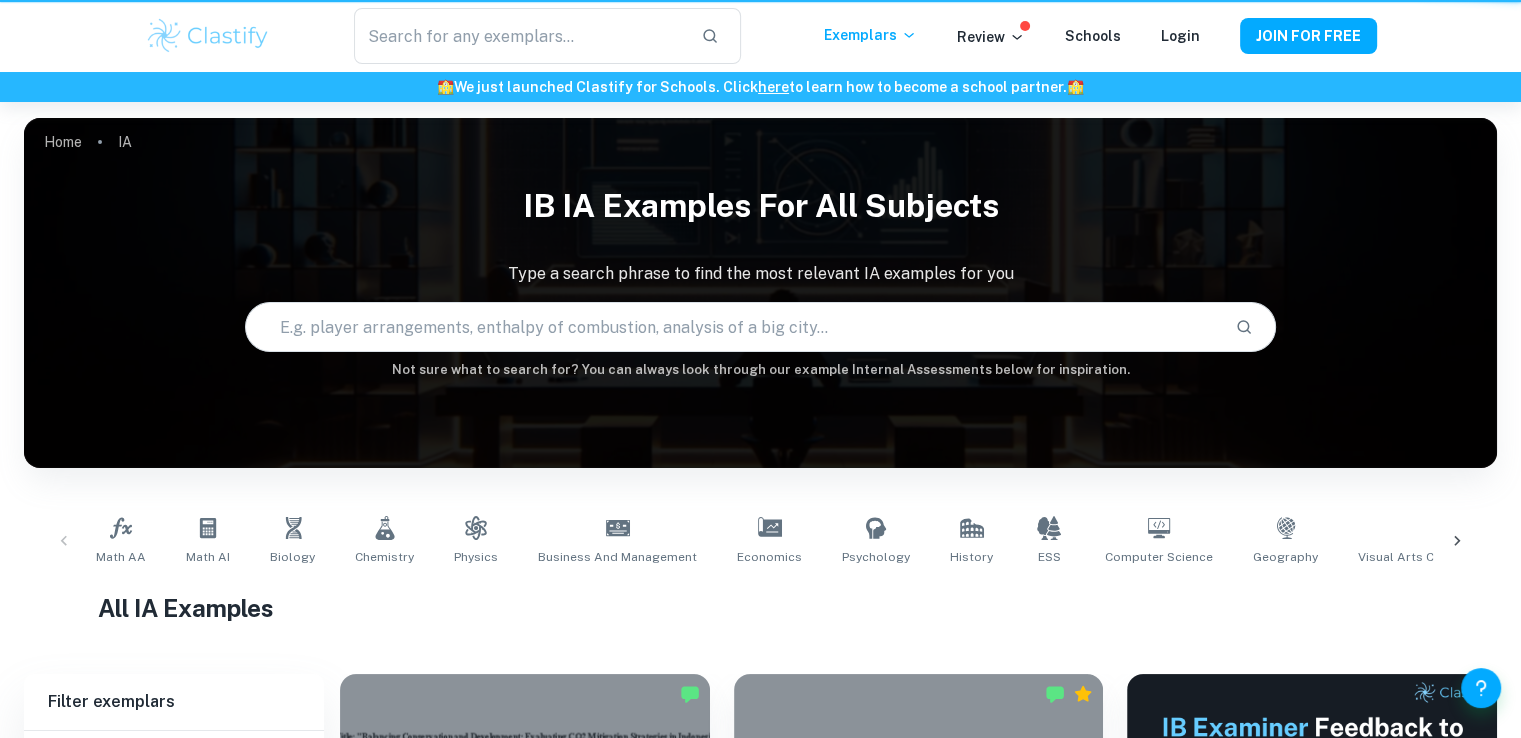 scroll, scrollTop: 216, scrollLeft: 0, axis: vertical 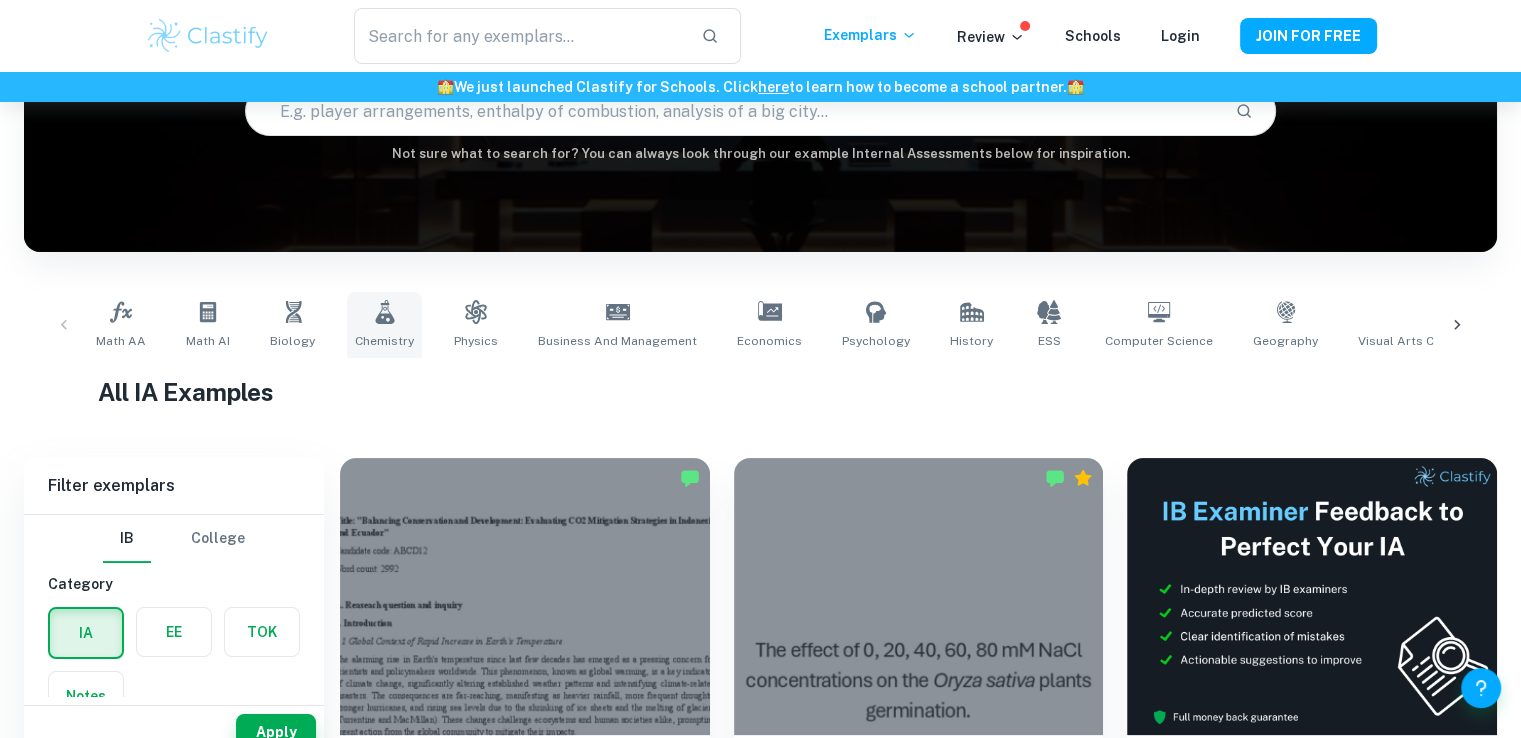 click on "Chemistry" at bounding box center (384, 341) 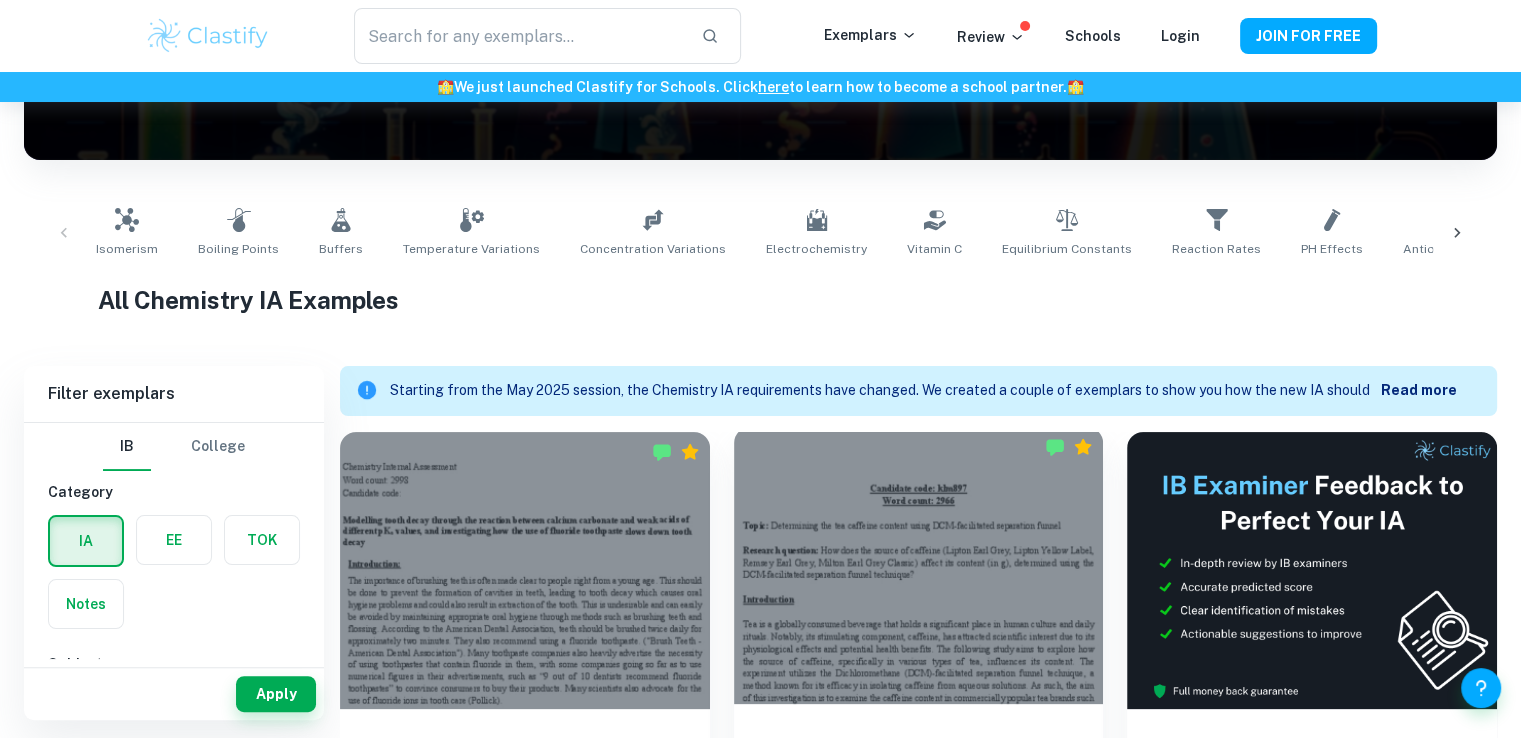 scroll, scrollTop: 300, scrollLeft: 0, axis: vertical 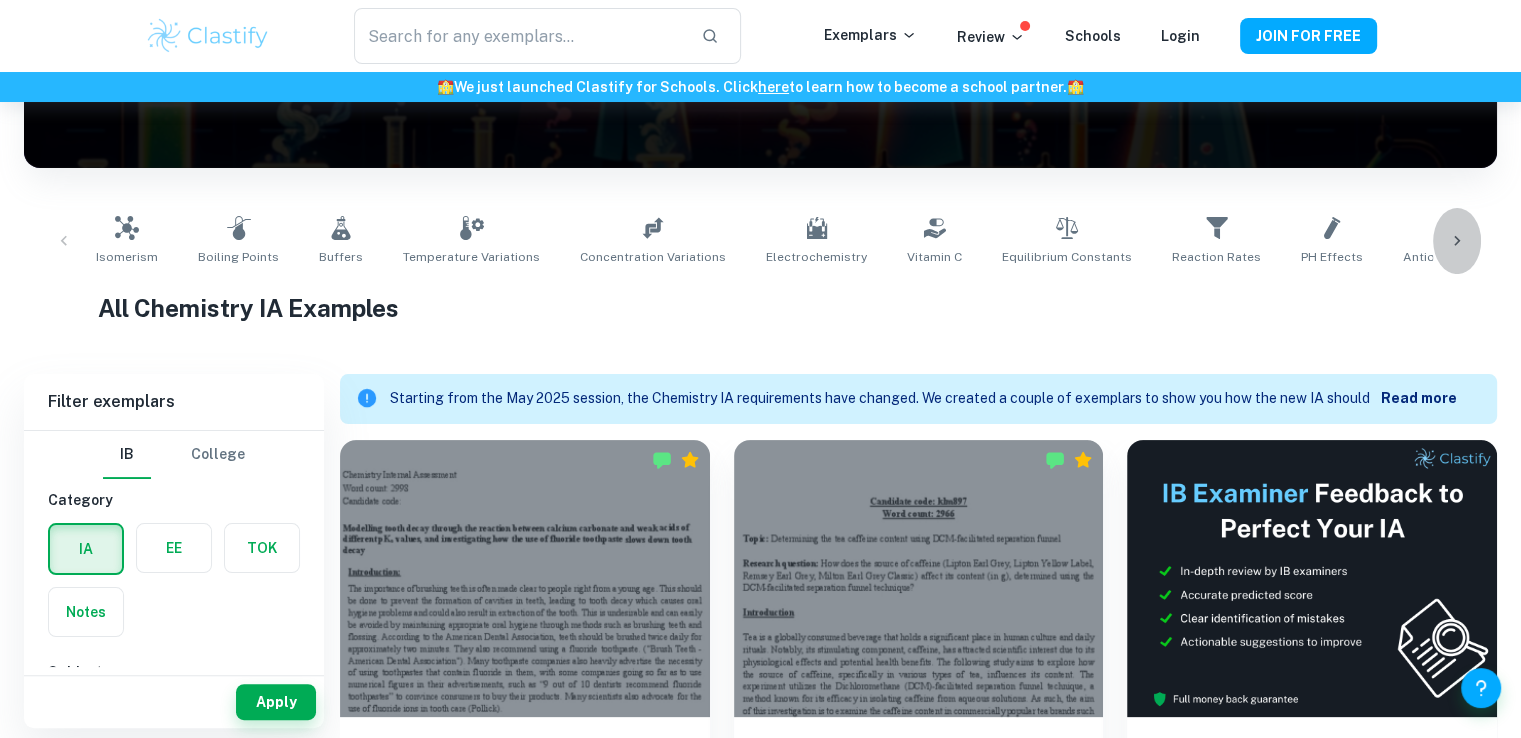 click 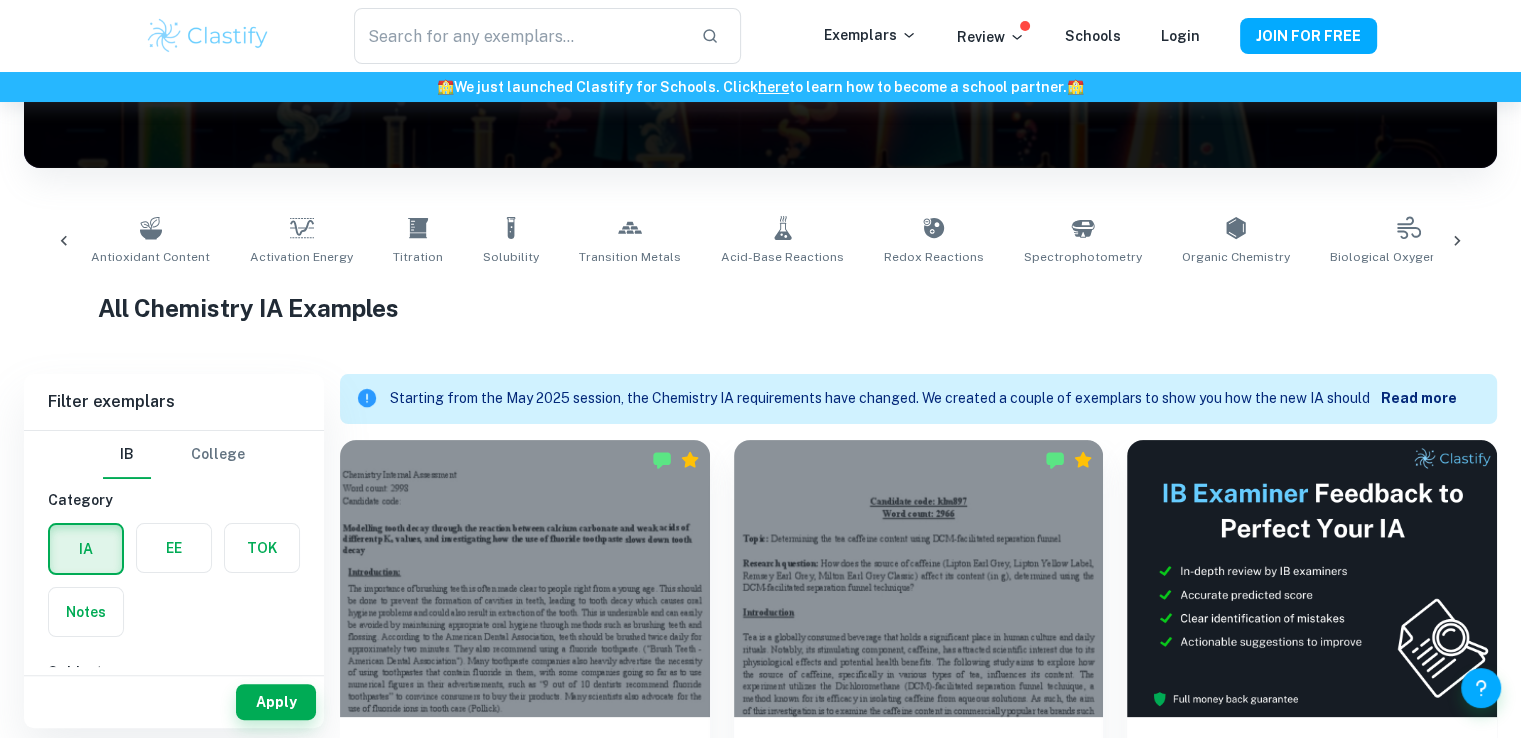 scroll, scrollTop: 0, scrollLeft: 1323, axis: horizontal 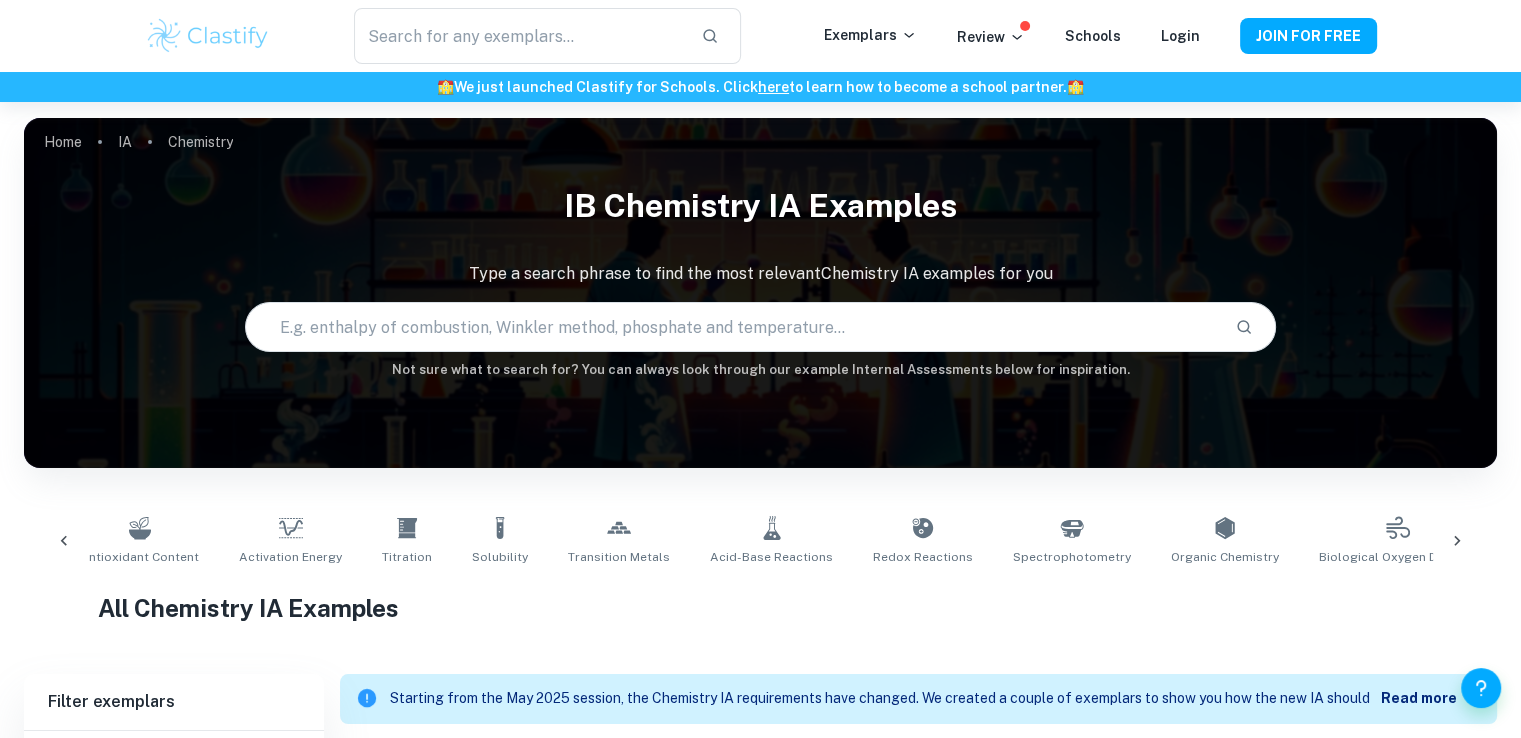 click 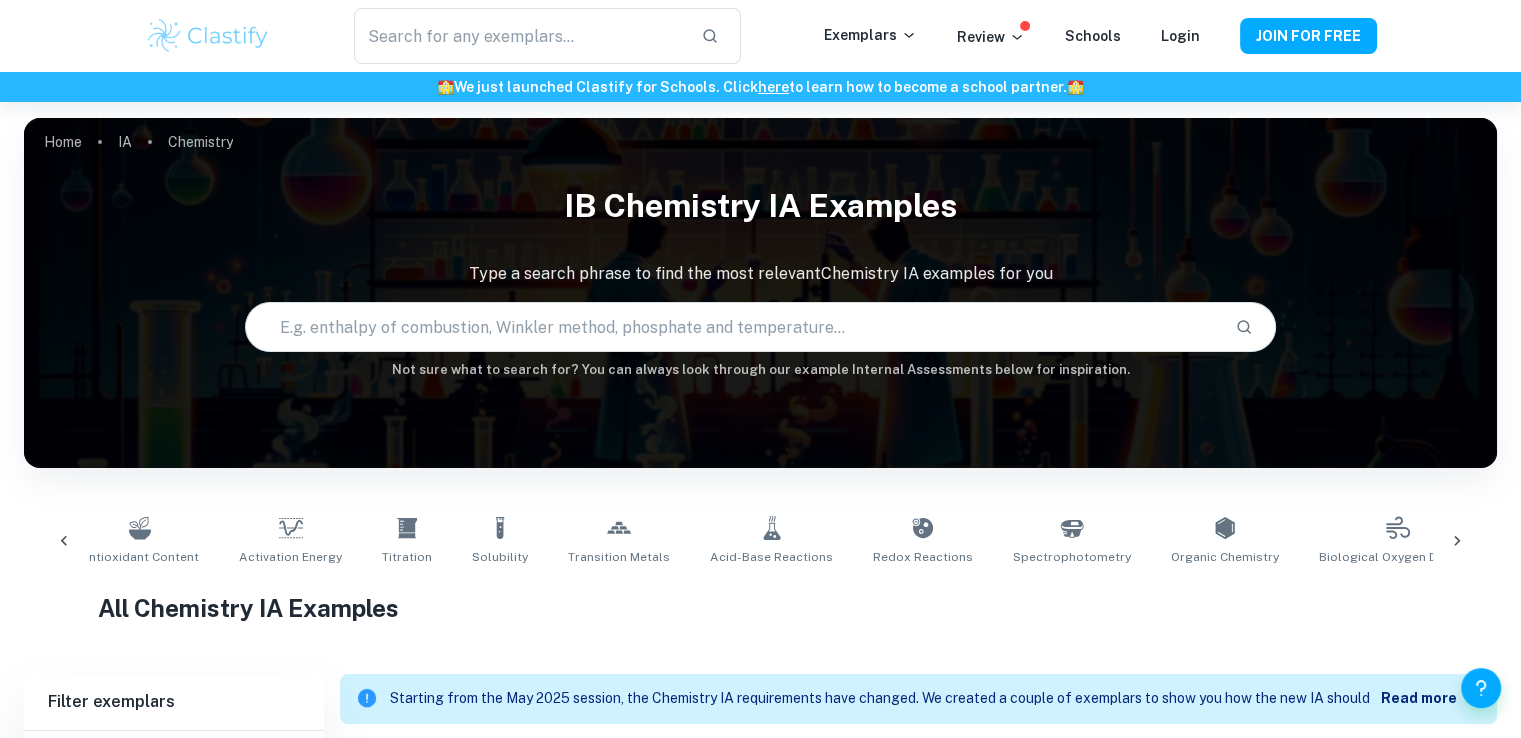 scroll, scrollTop: 0, scrollLeft: 1445, axis: horizontal 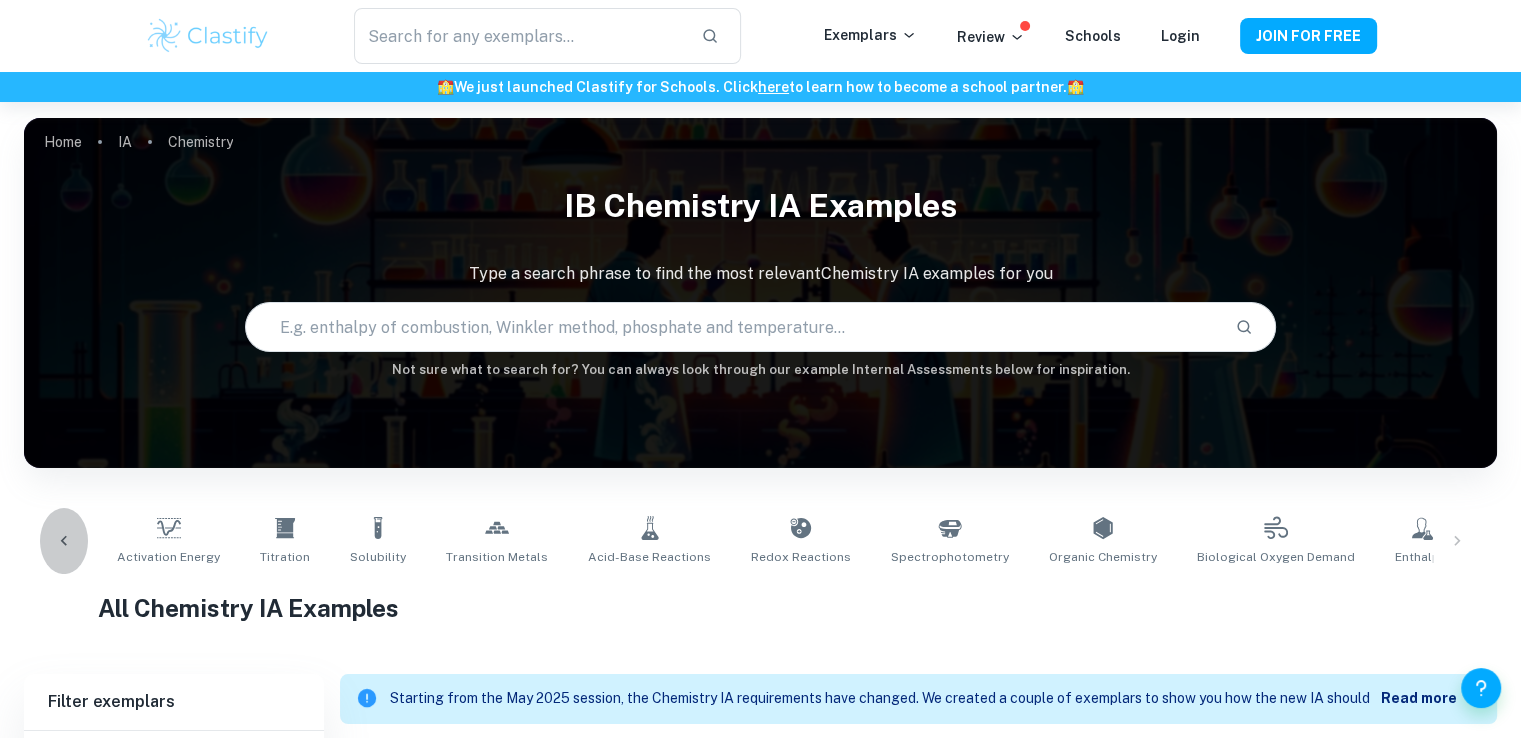 click 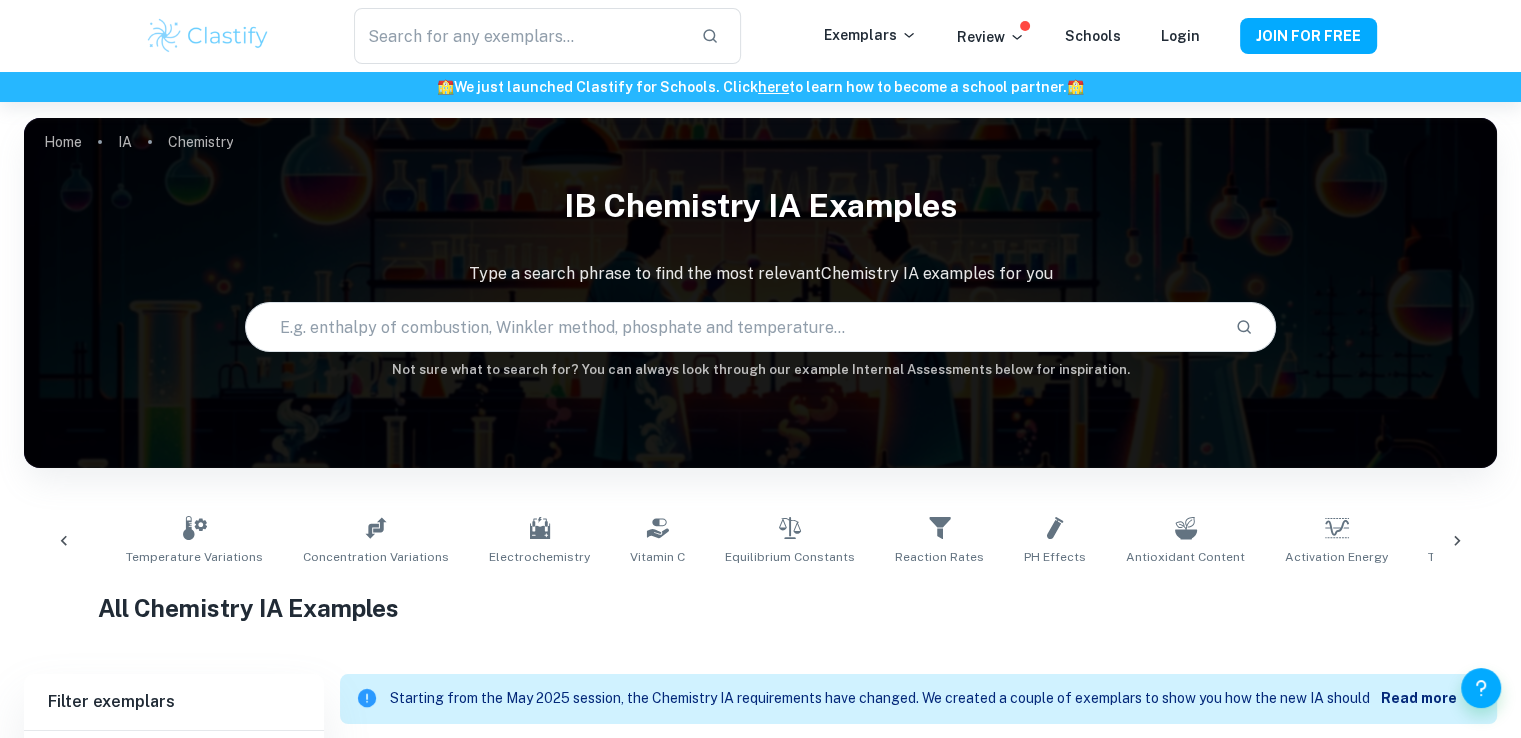 scroll, scrollTop: 0, scrollLeft: 122, axis: horizontal 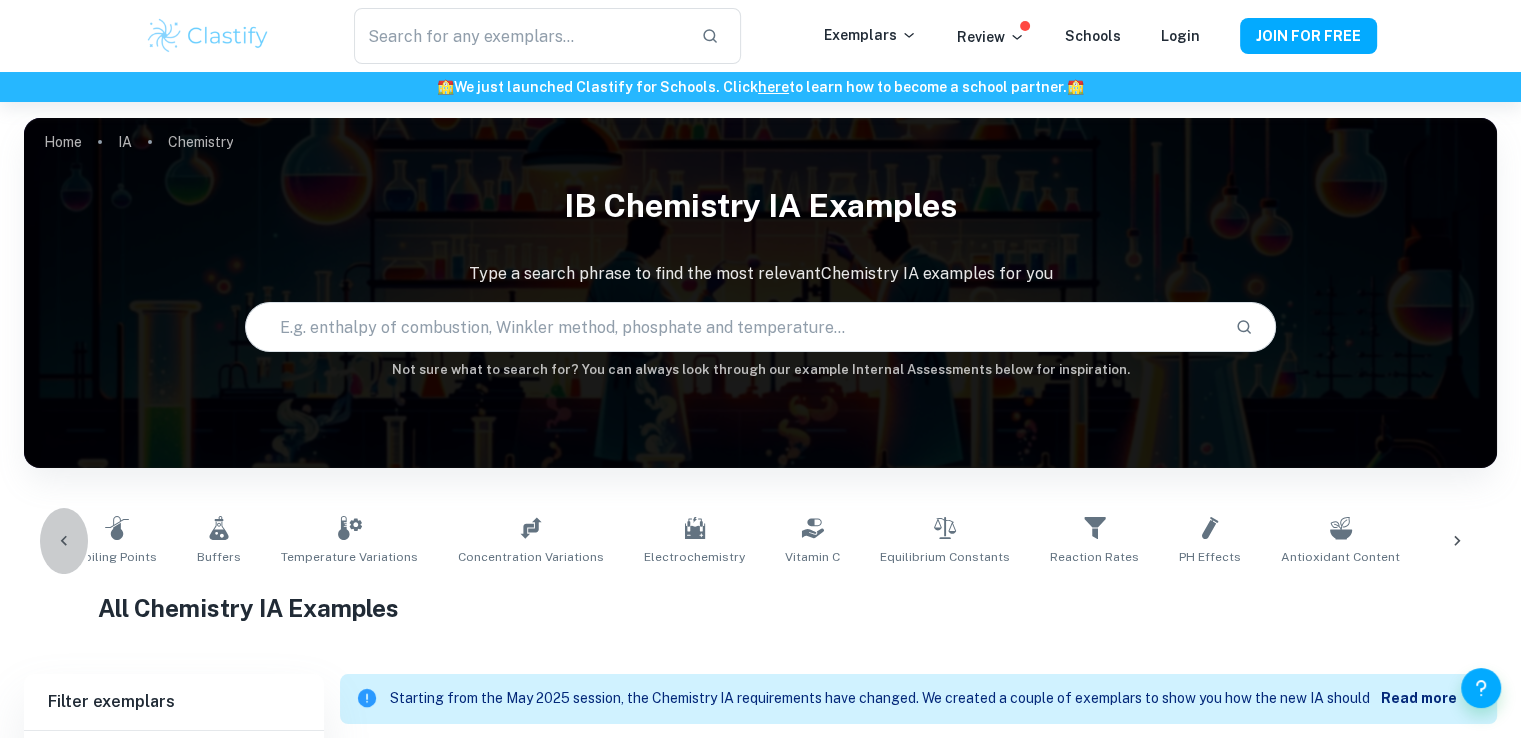 click 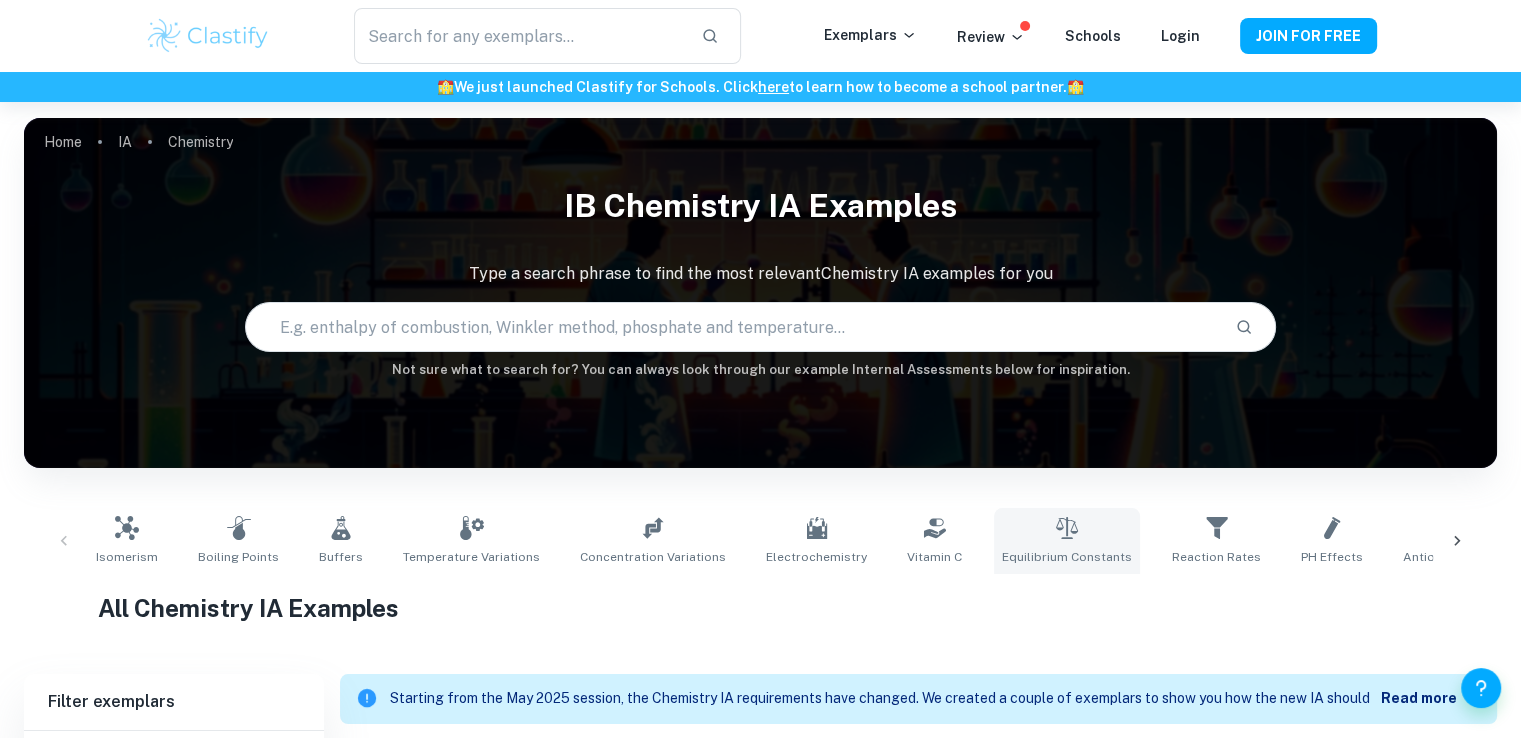 scroll, scrollTop: 200, scrollLeft: 0, axis: vertical 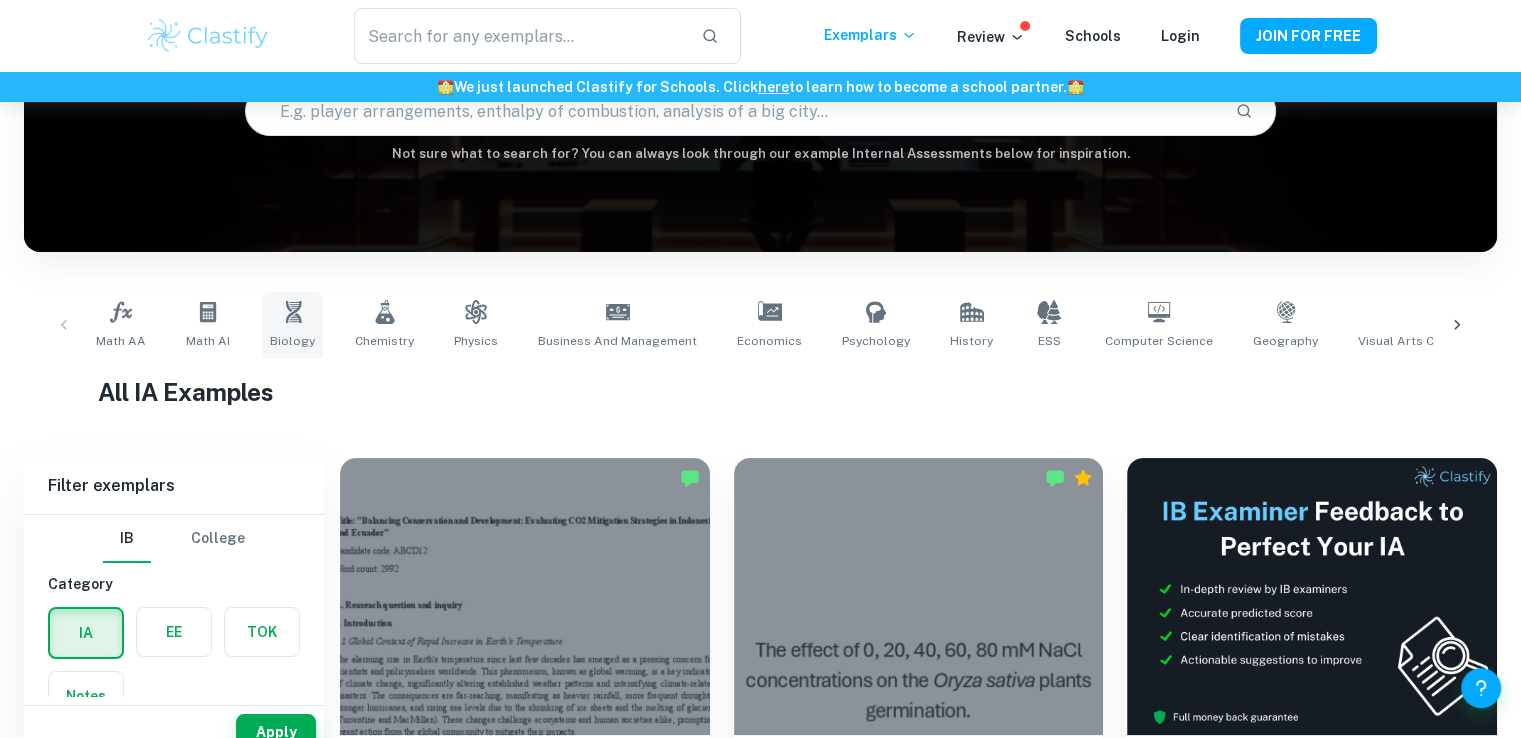 click on "Biology" at bounding box center [292, 341] 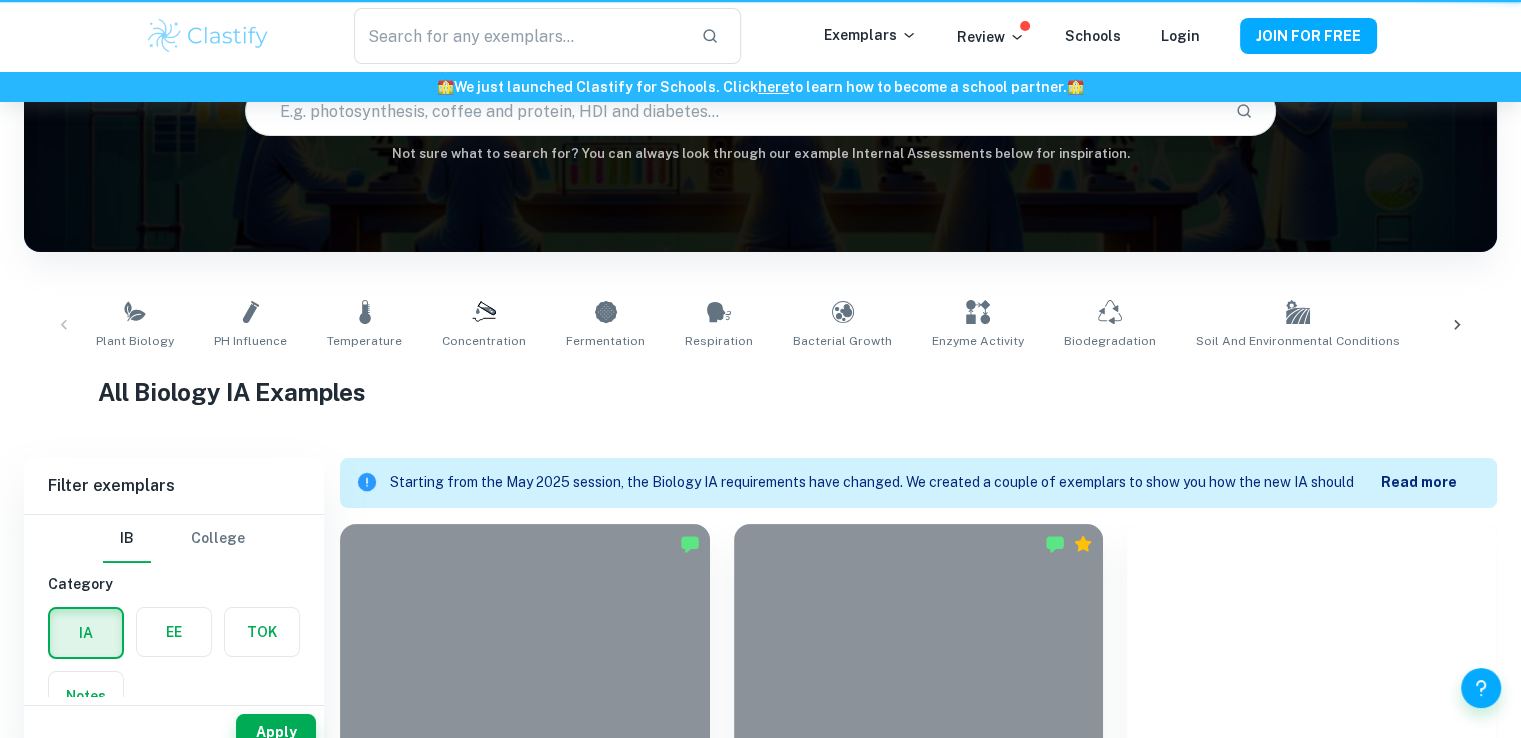 scroll, scrollTop: 0, scrollLeft: 0, axis: both 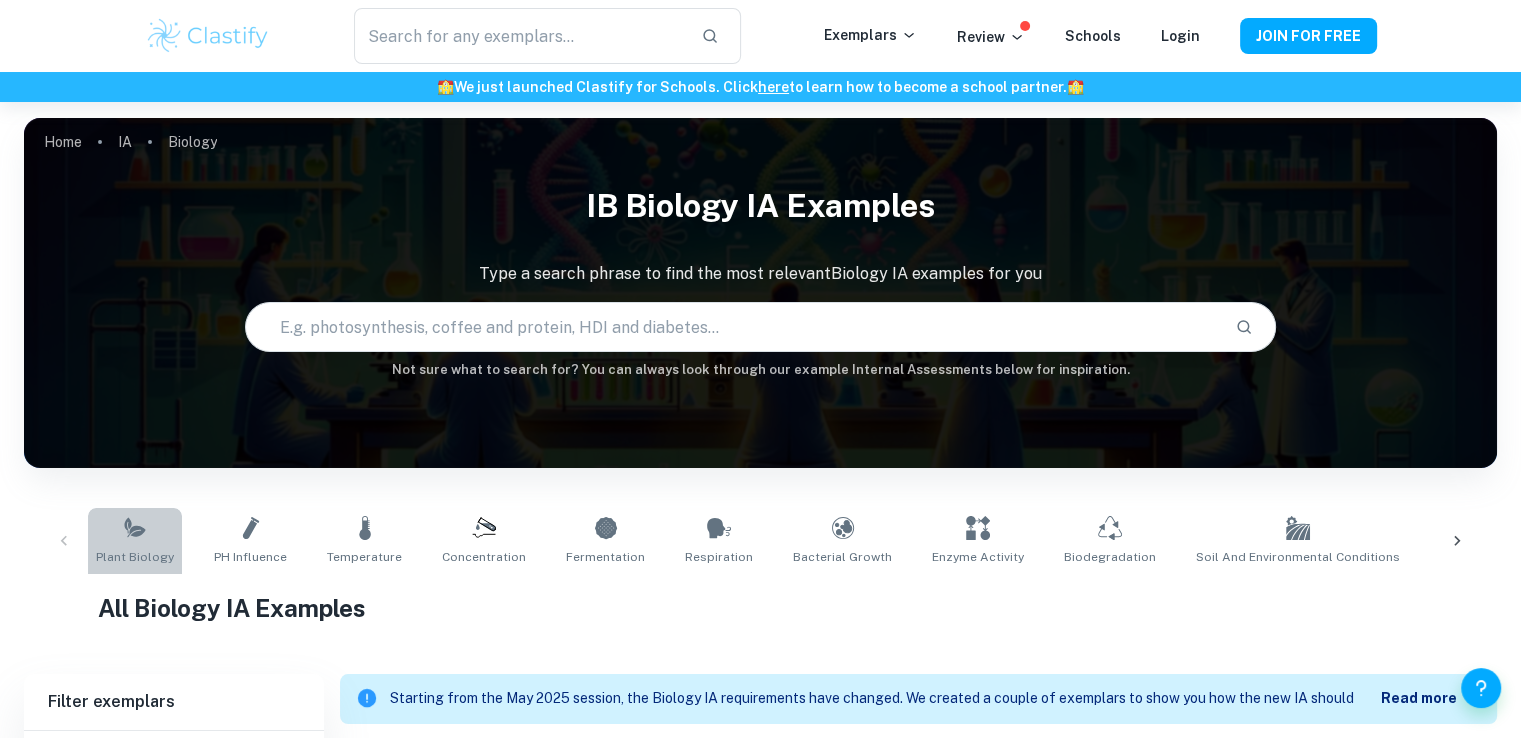 click on "Plant Biology" at bounding box center [135, 557] 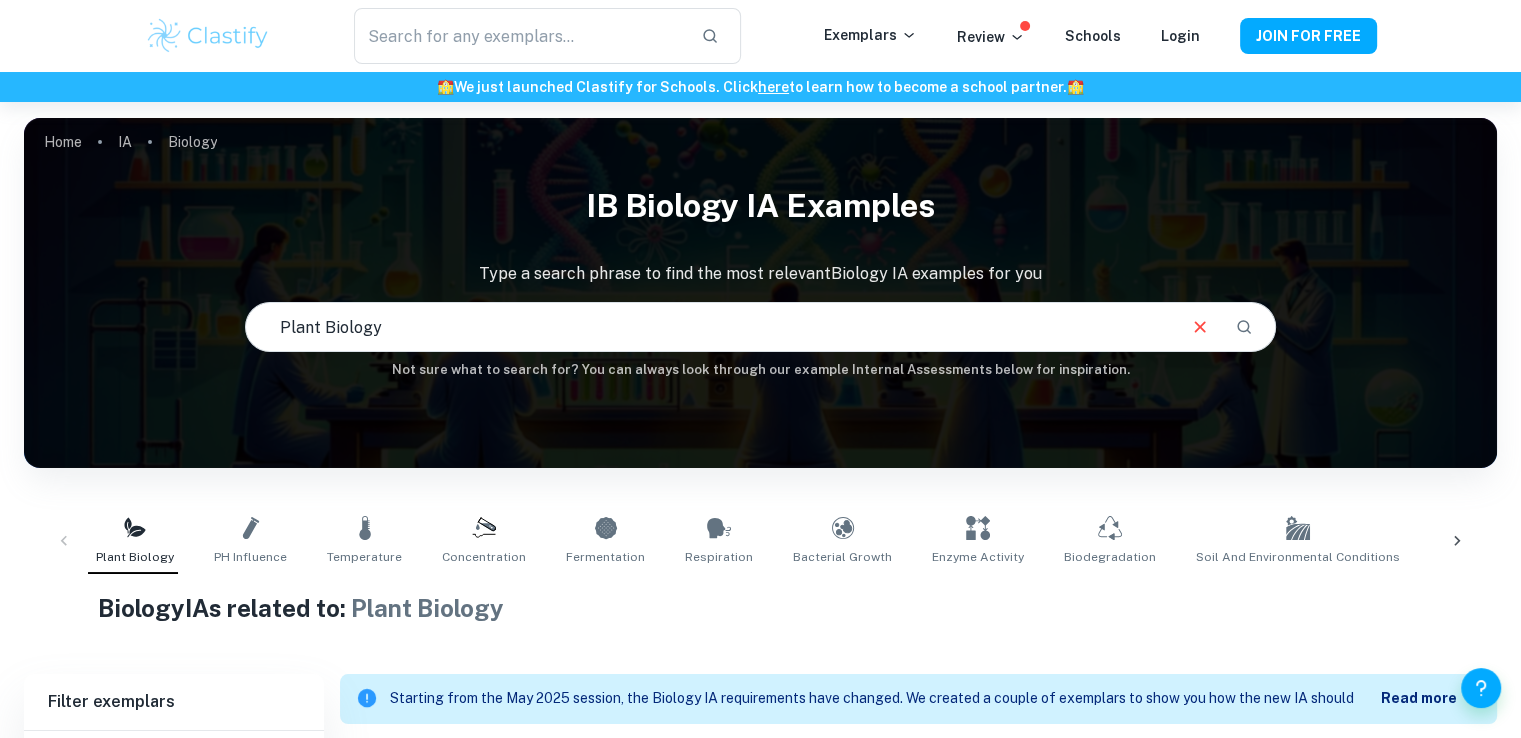 scroll, scrollTop: 100, scrollLeft: 0, axis: vertical 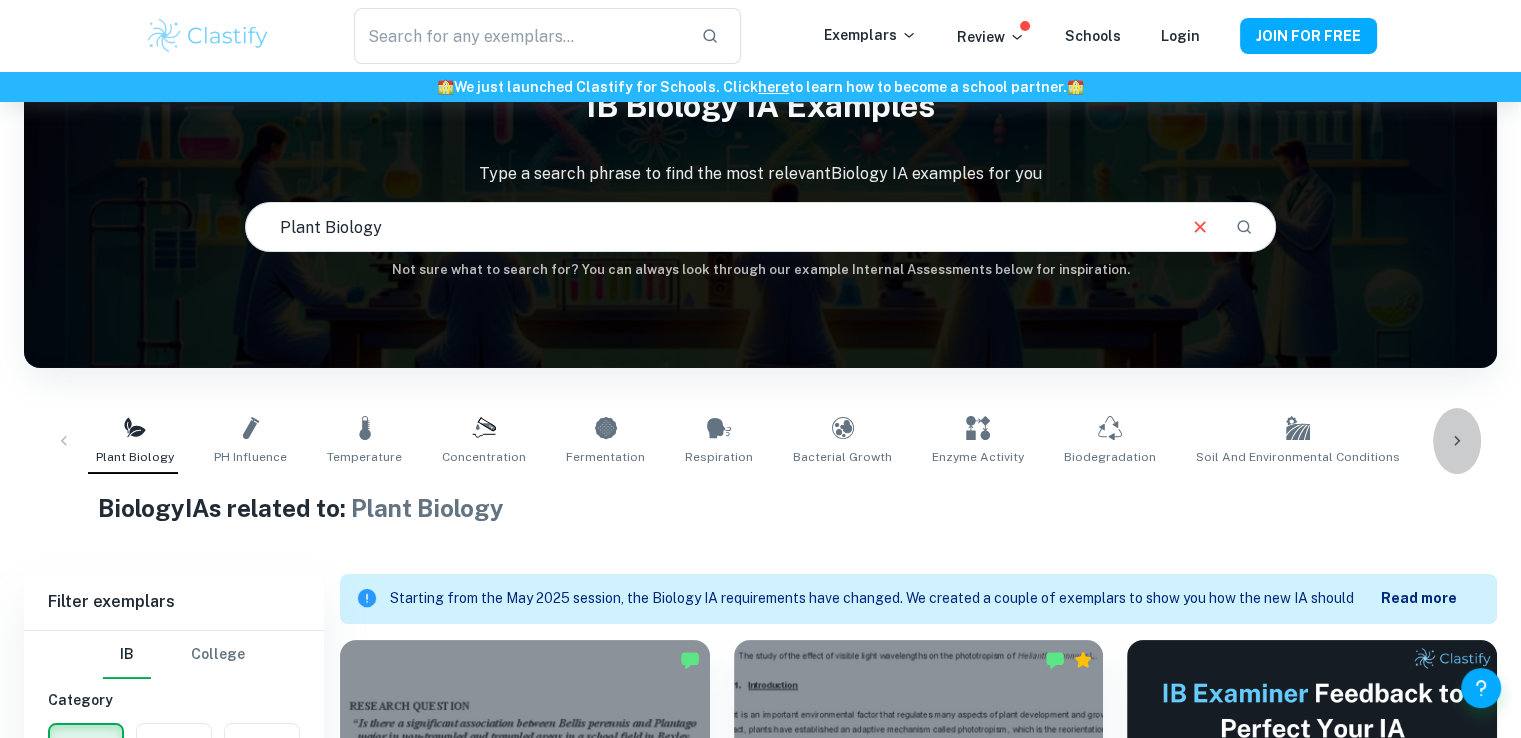 click at bounding box center [1457, 441] 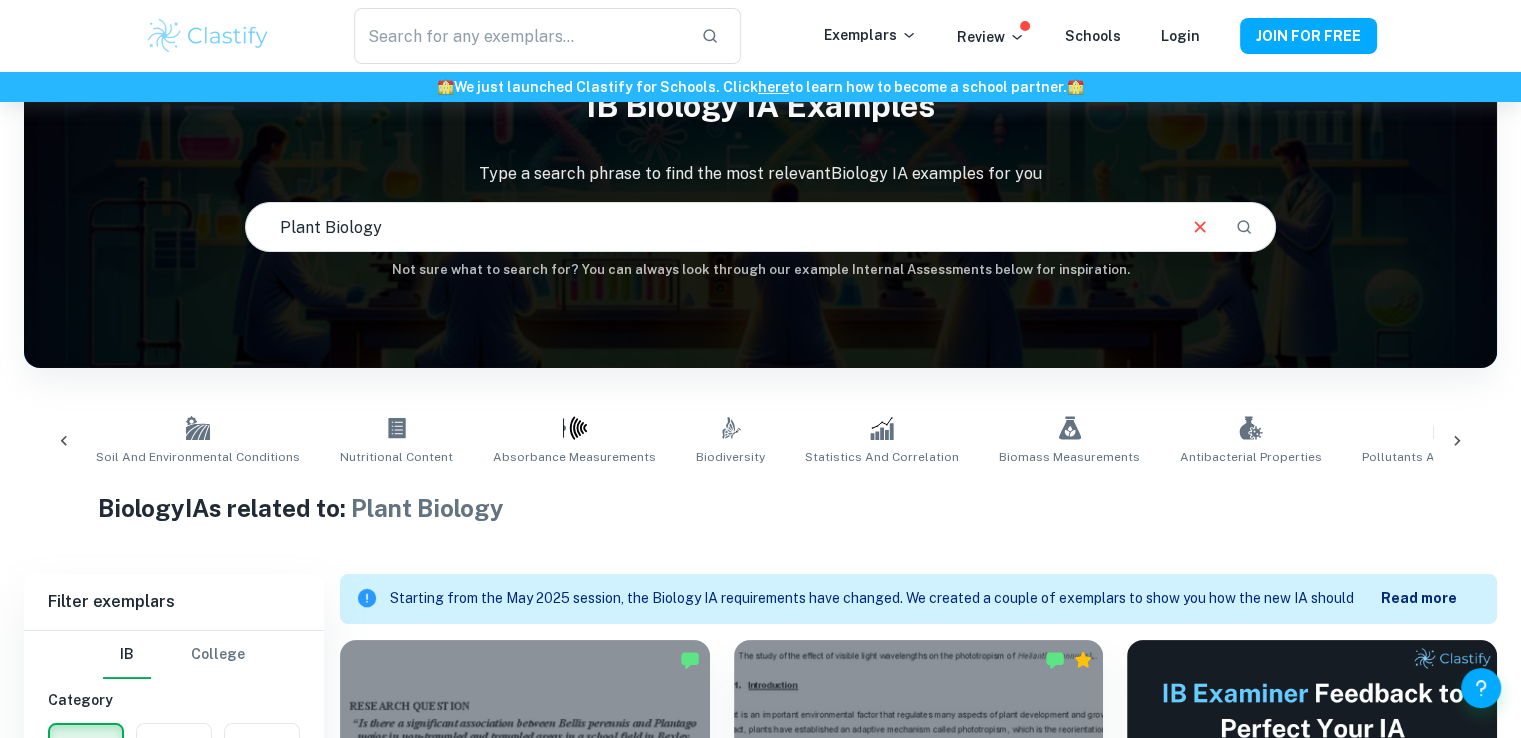 scroll, scrollTop: 0, scrollLeft: 1178, axis: horizontal 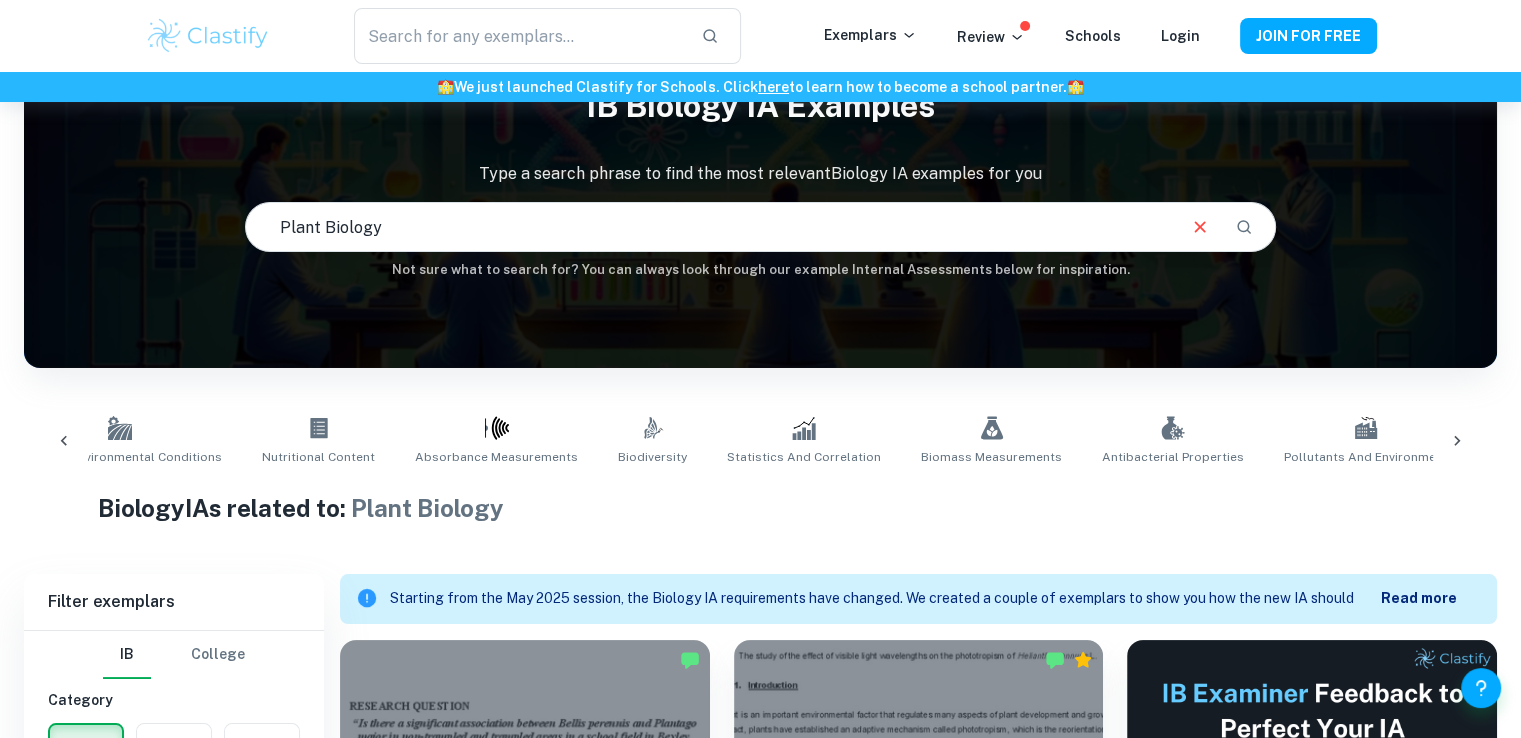 click 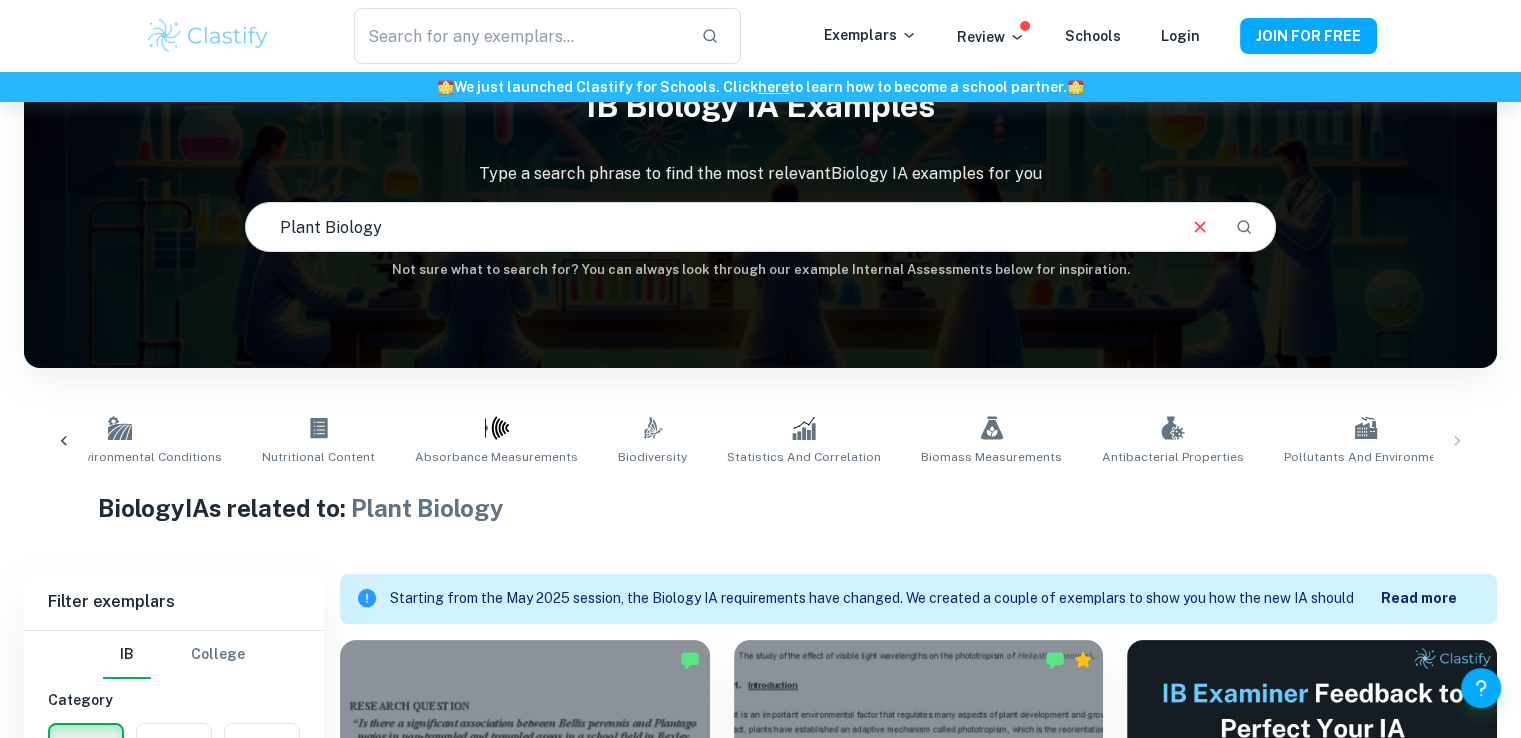 scroll, scrollTop: 0, scrollLeft: 1184, axis: horizontal 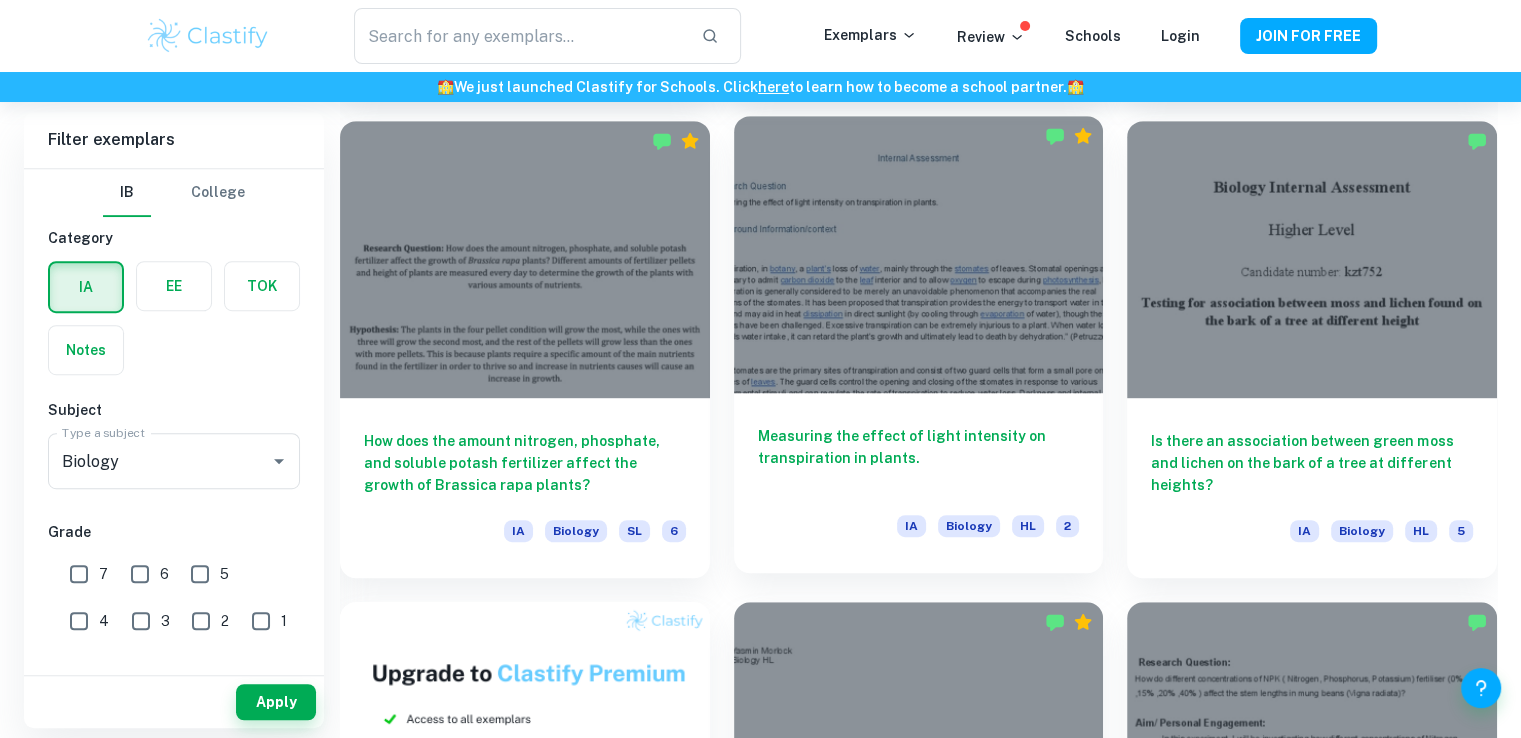click at bounding box center (919, 254) 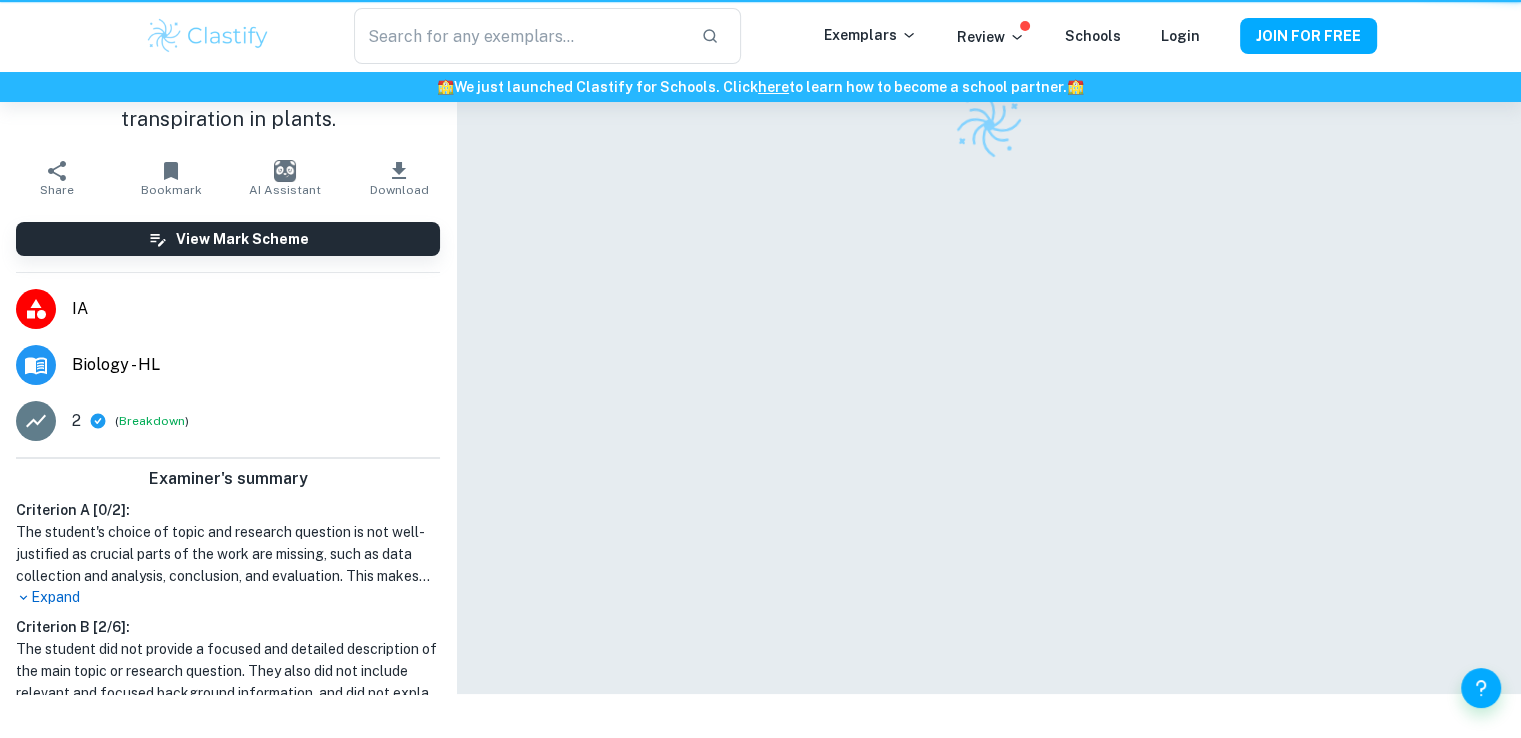 scroll, scrollTop: 0, scrollLeft: 0, axis: both 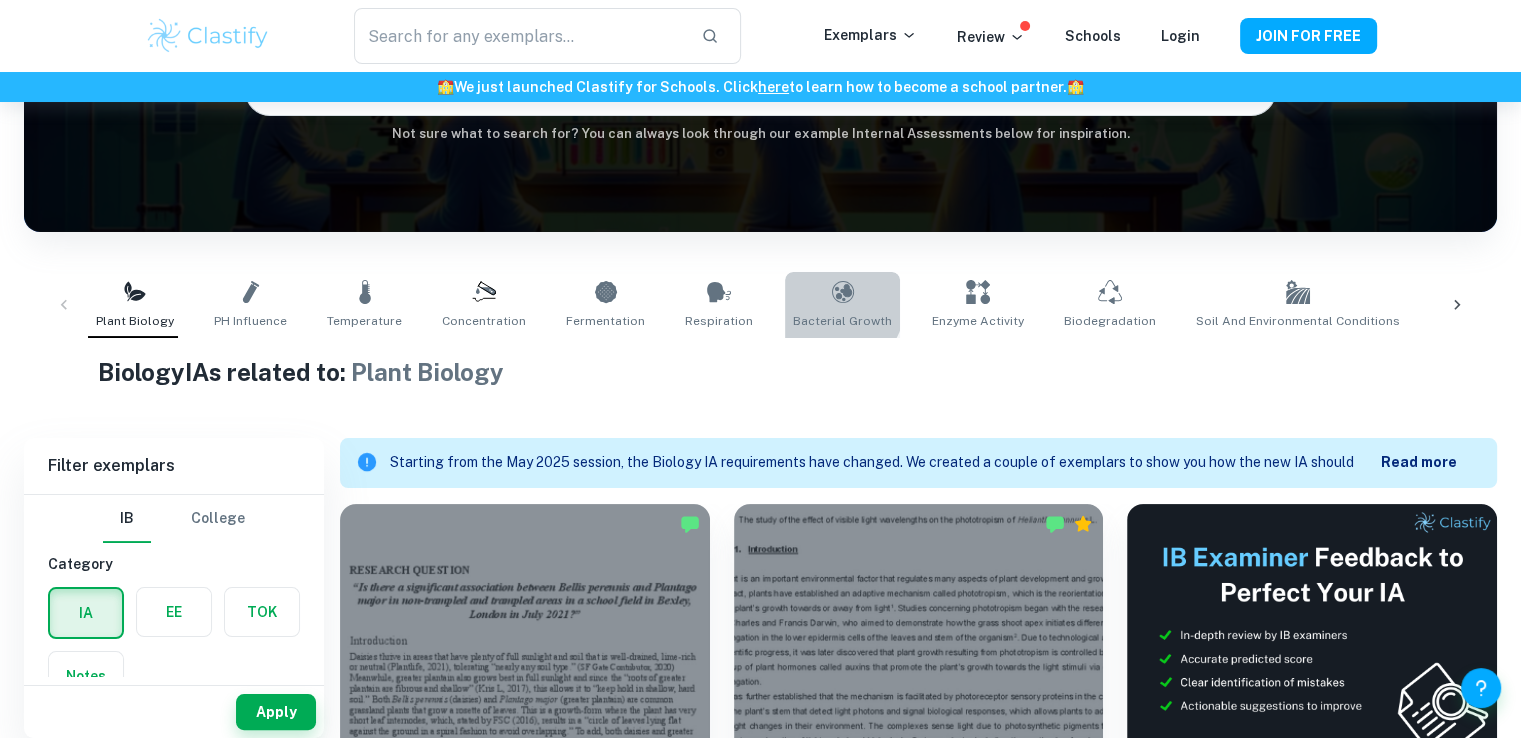 click on "Bacterial Growth" at bounding box center (842, 305) 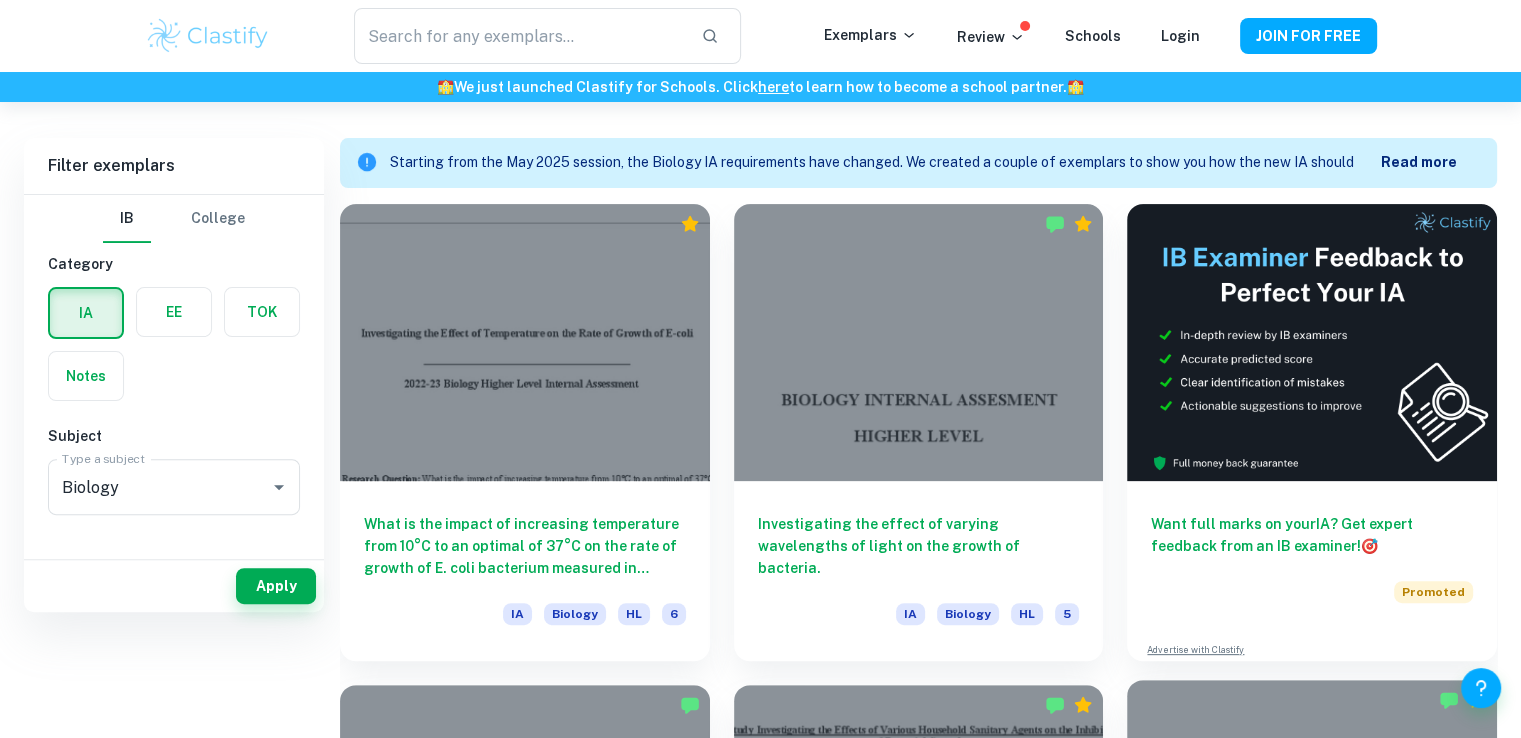 scroll, scrollTop: 236, scrollLeft: 0, axis: vertical 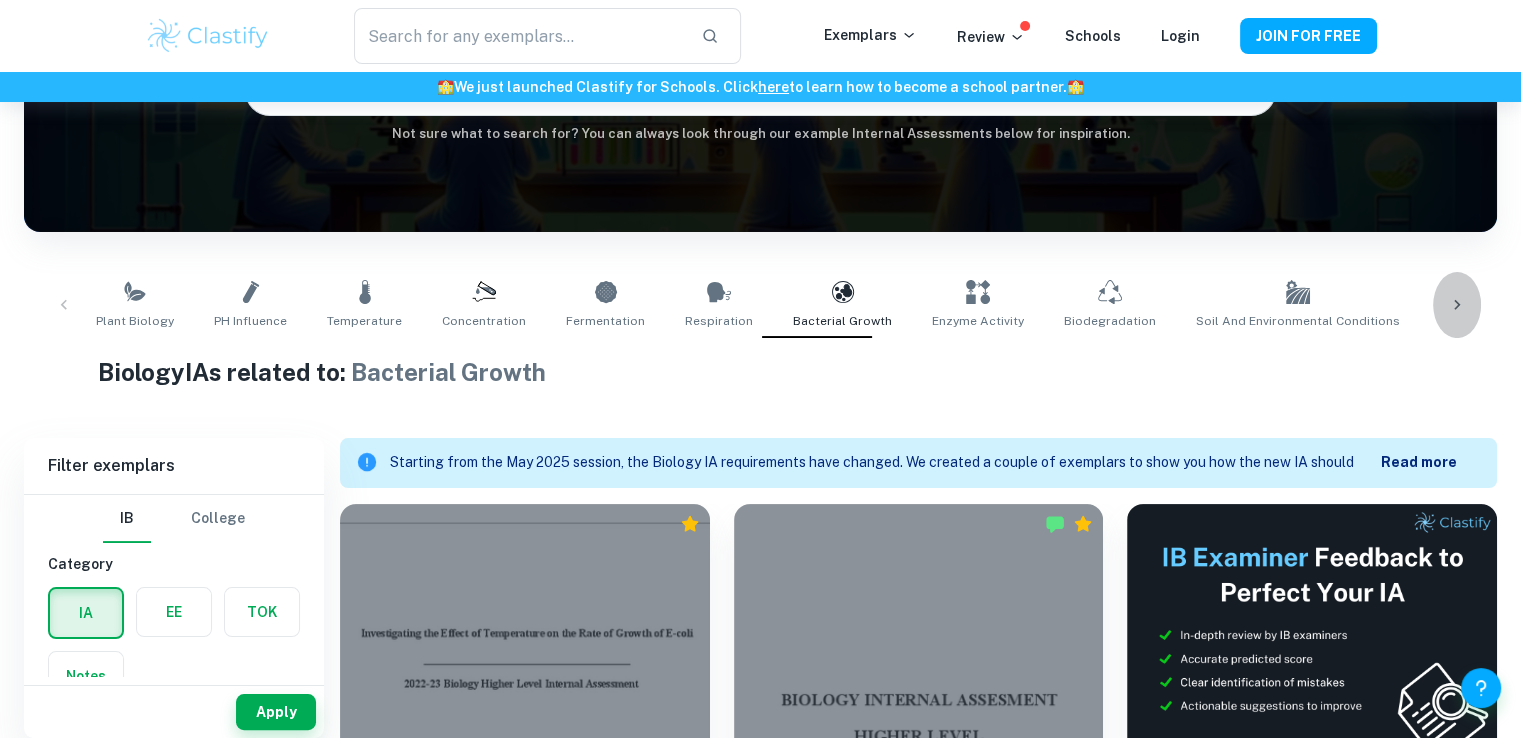 click at bounding box center [1457, 305] 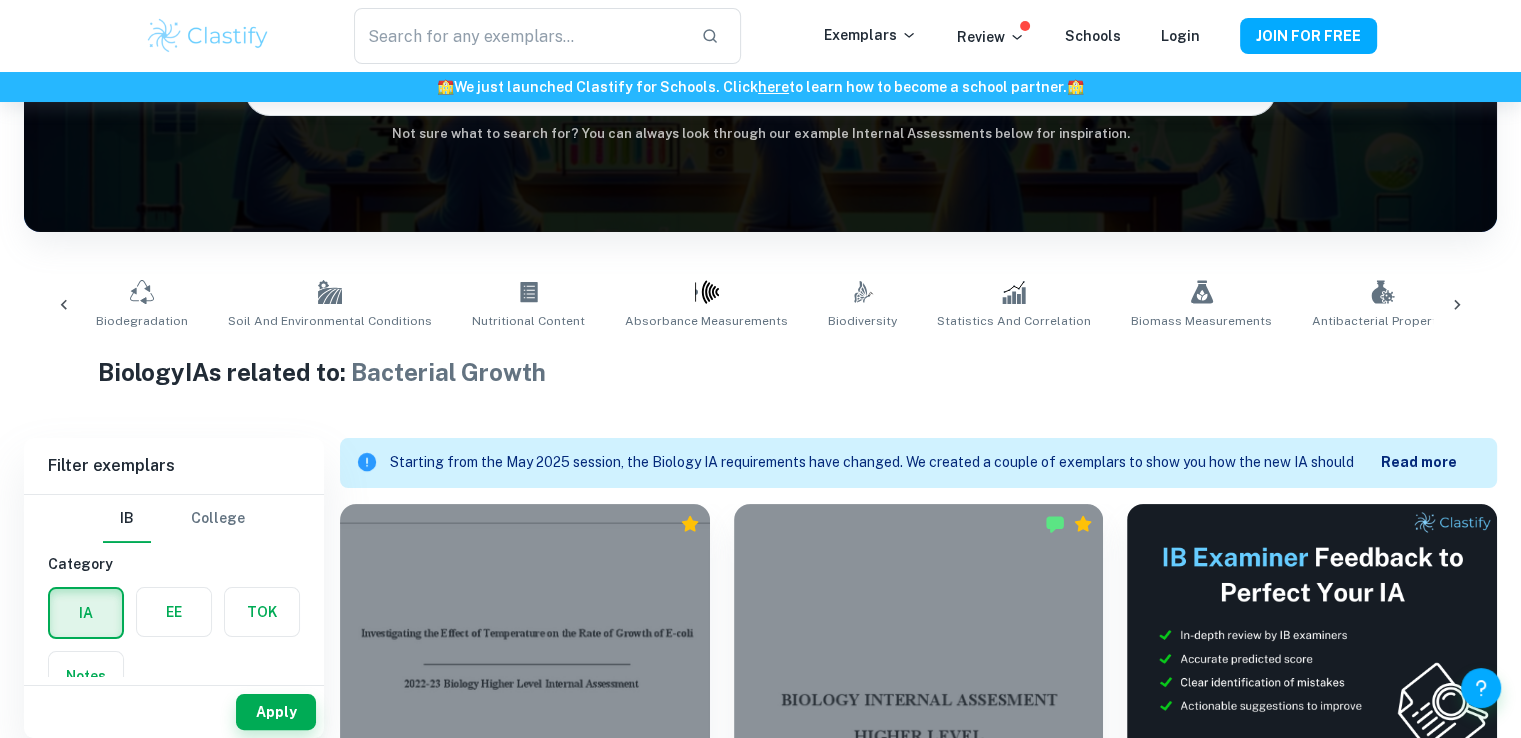 scroll, scrollTop: 0, scrollLeft: 1178, axis: horizontal 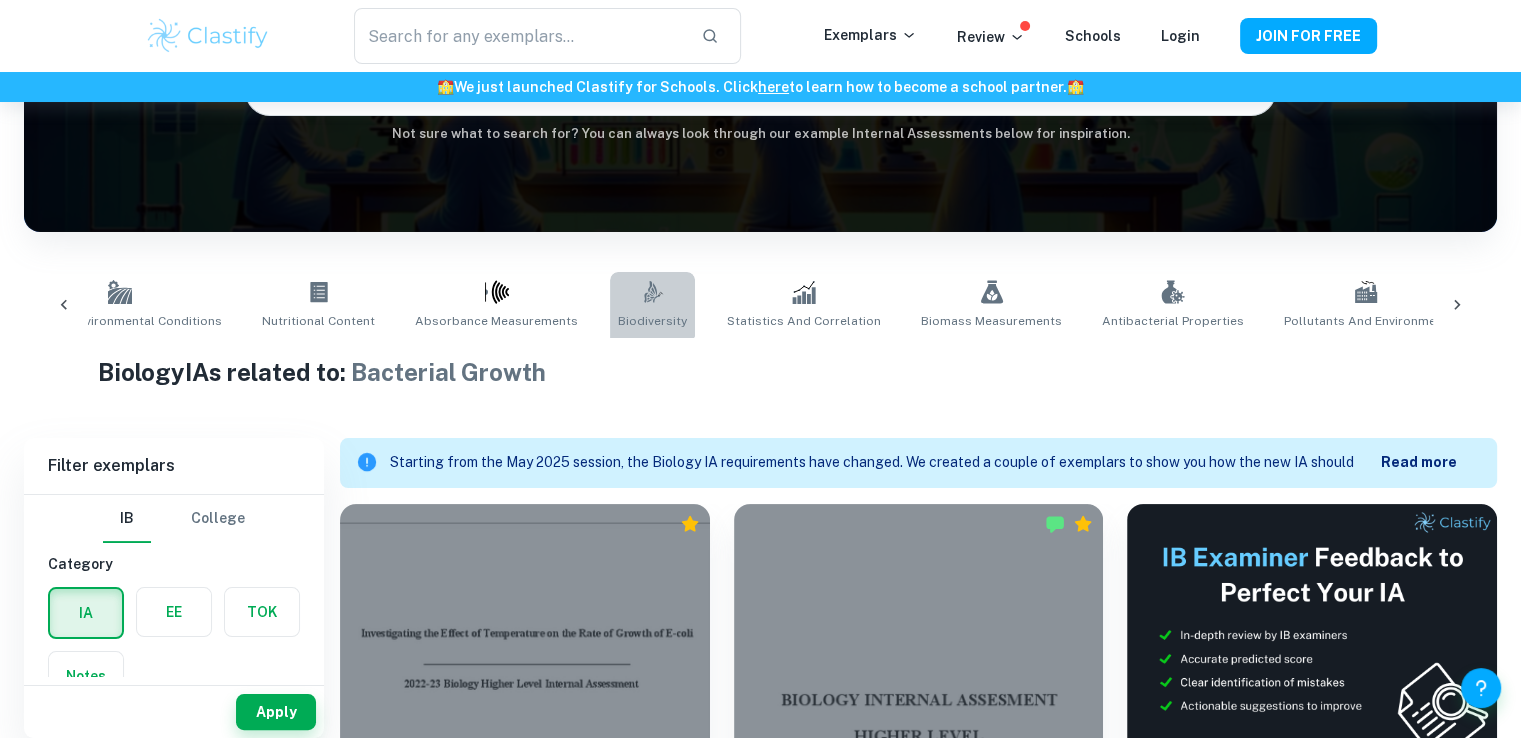 click on ".biodiversity_svg__aa6b3b50-48e0-424a-ba62-957e11230d50{fill:none;stroke:#000;stroke-linecap:round;stroke-miterlimit:10} Biodiversity" at bounding box center [652, 305] 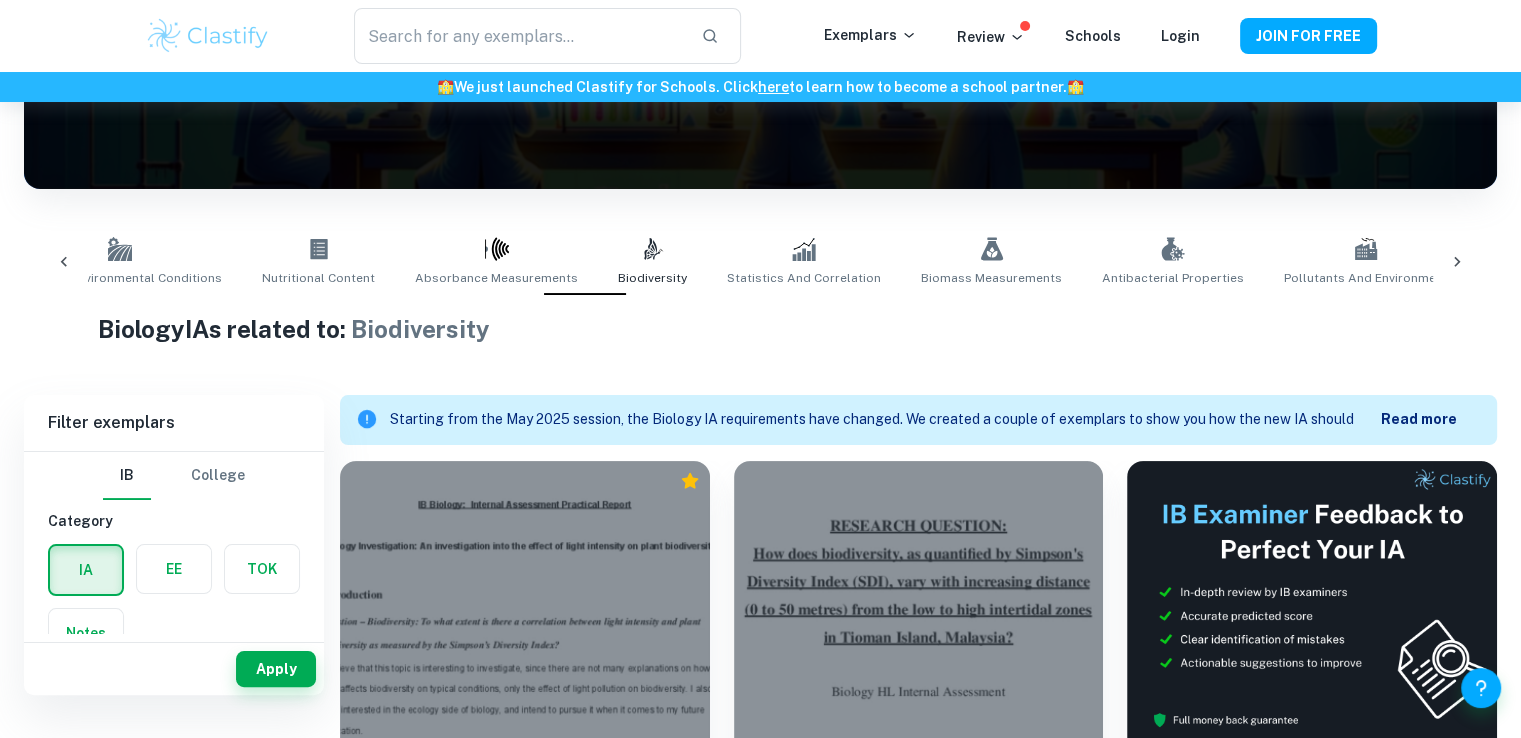 scroll, scrollTop: 236, scrollLeft: 0, axis: vertical 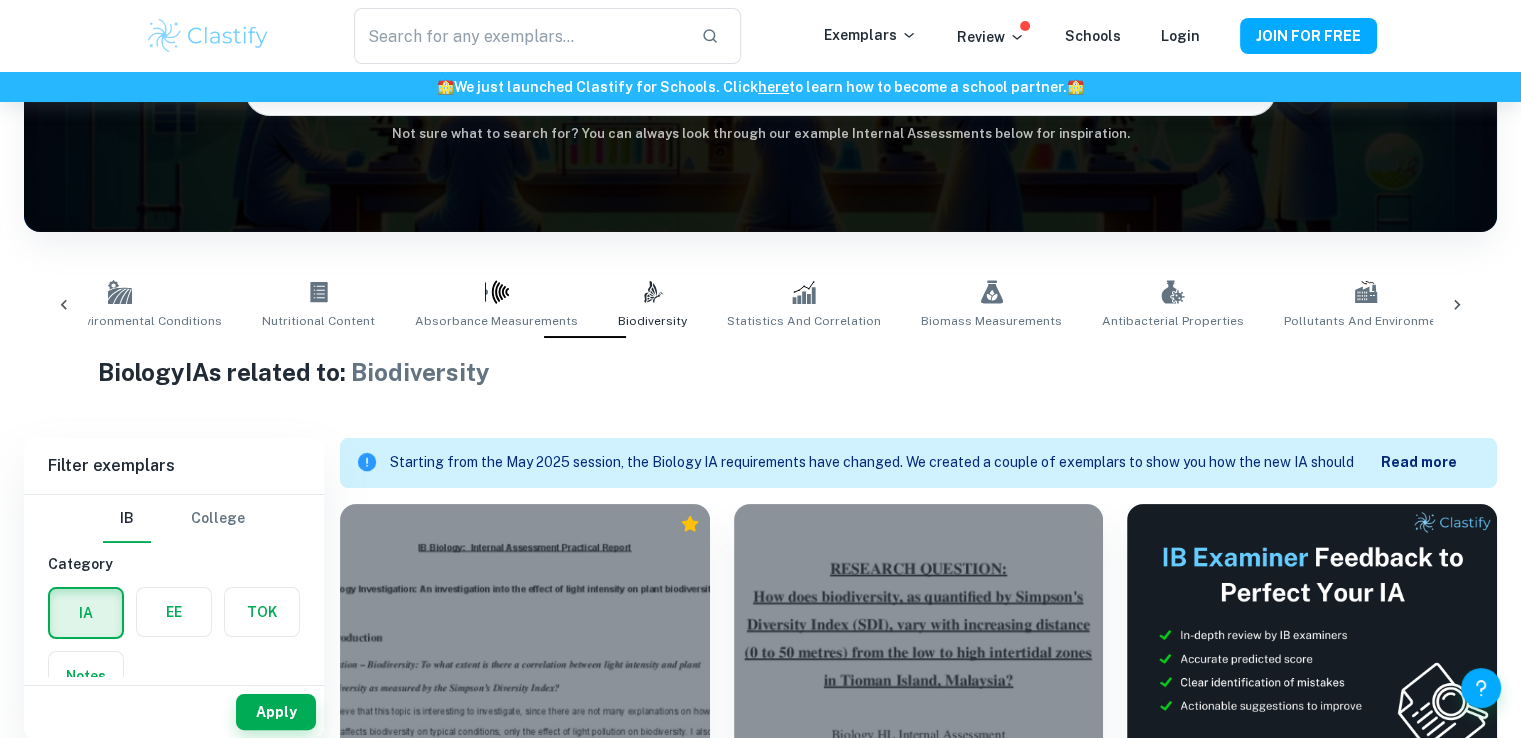 click 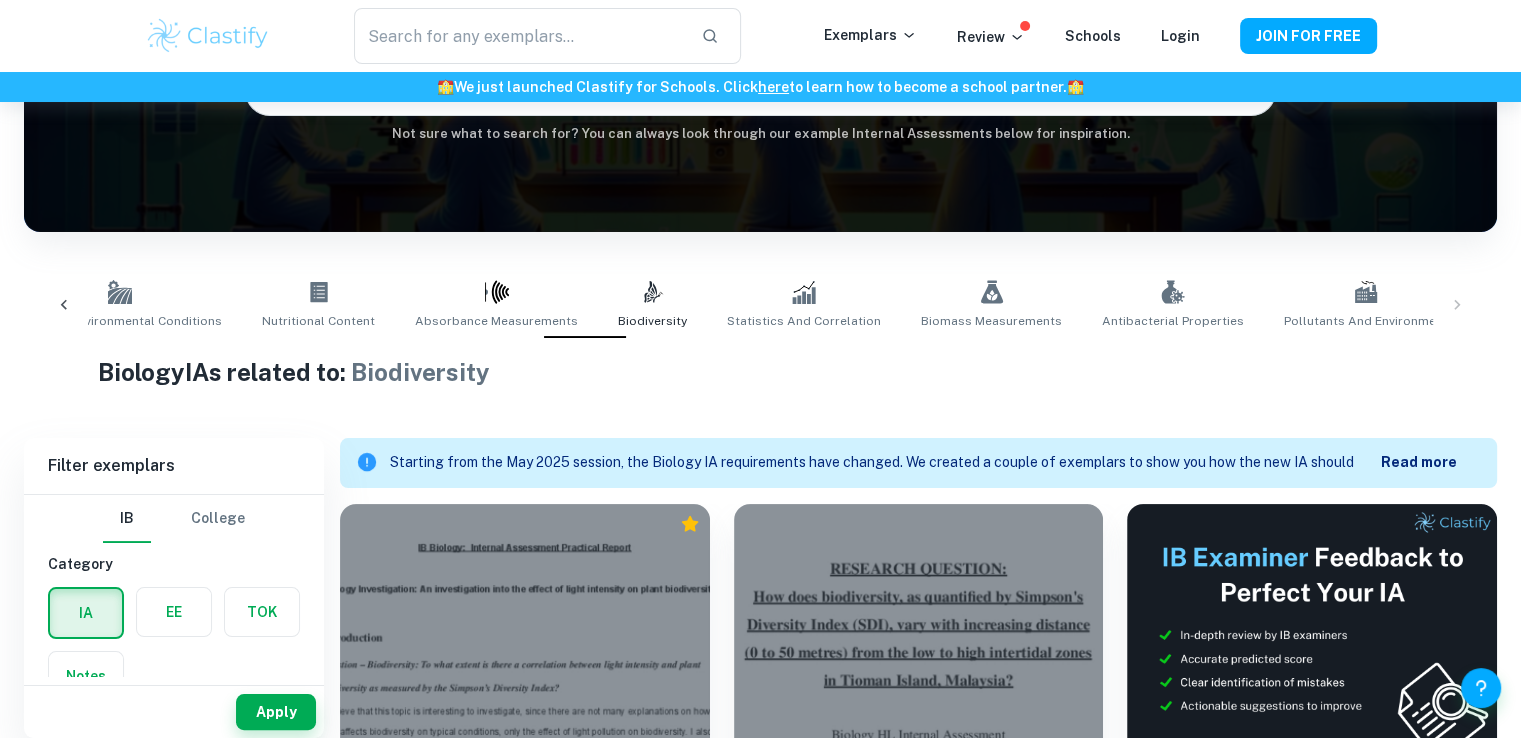 scroll, scrollTop: 0, scrollLeft: 1184, axis: horizontal 